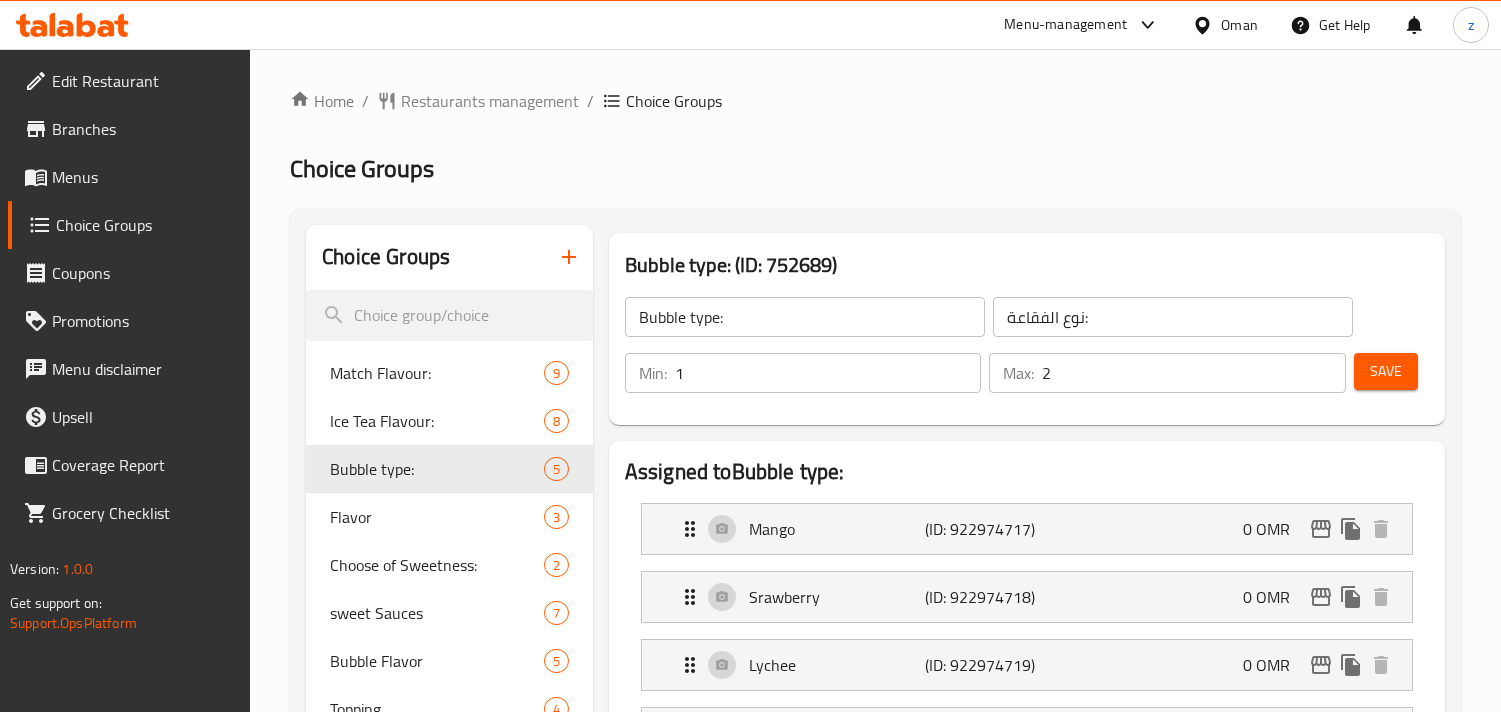 scroll, scrollTop: 0, scrollLeft: 0, axis: both 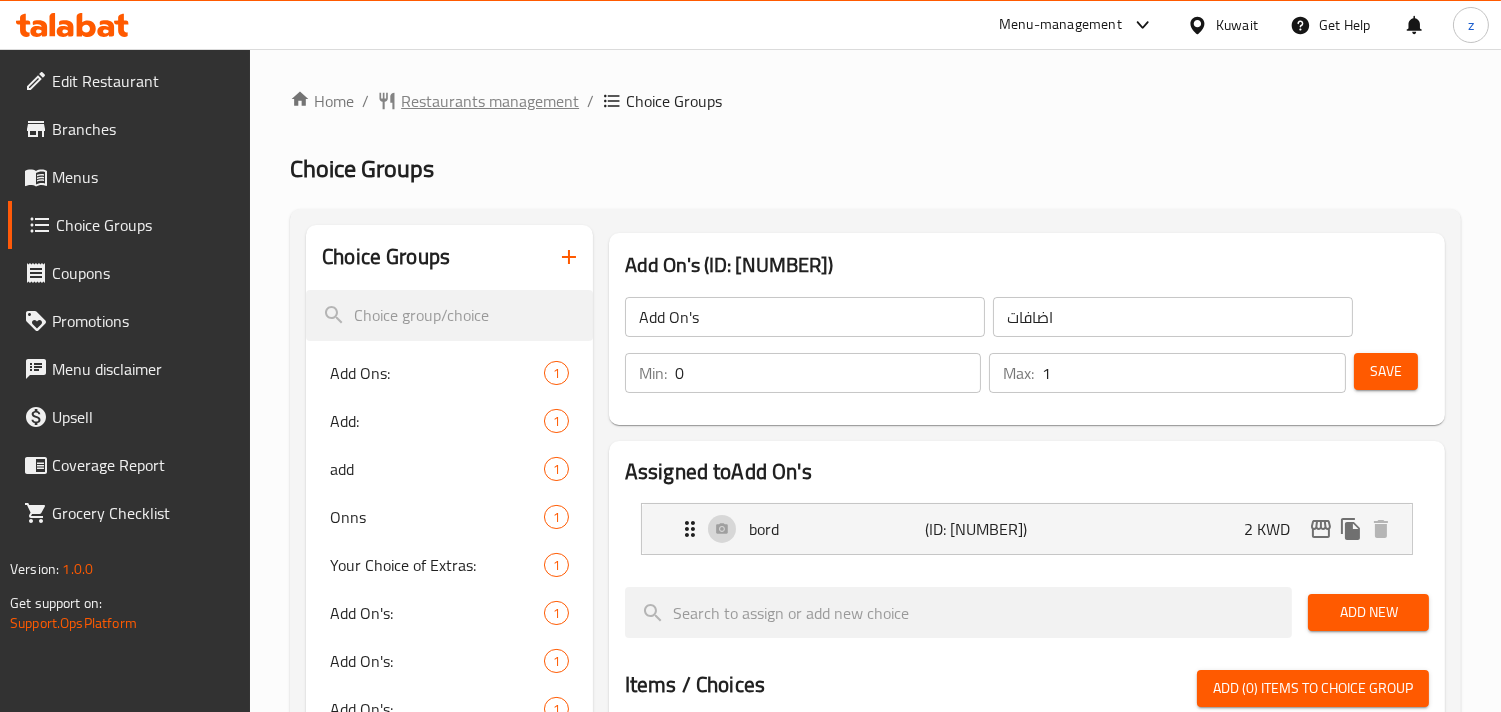 click on "Restaurants management" at bounding box center [490, 101] 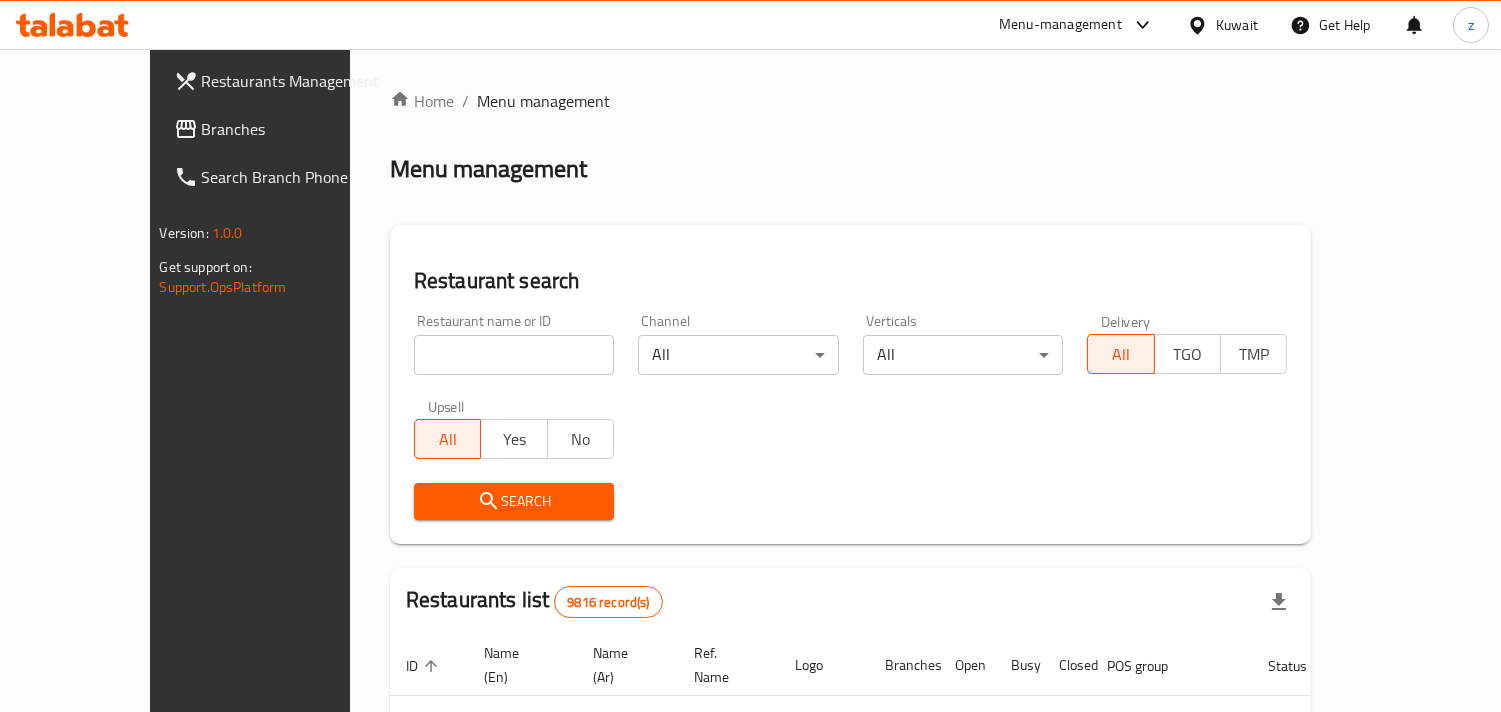 click on "Branches" at bounding box center (293, 129) 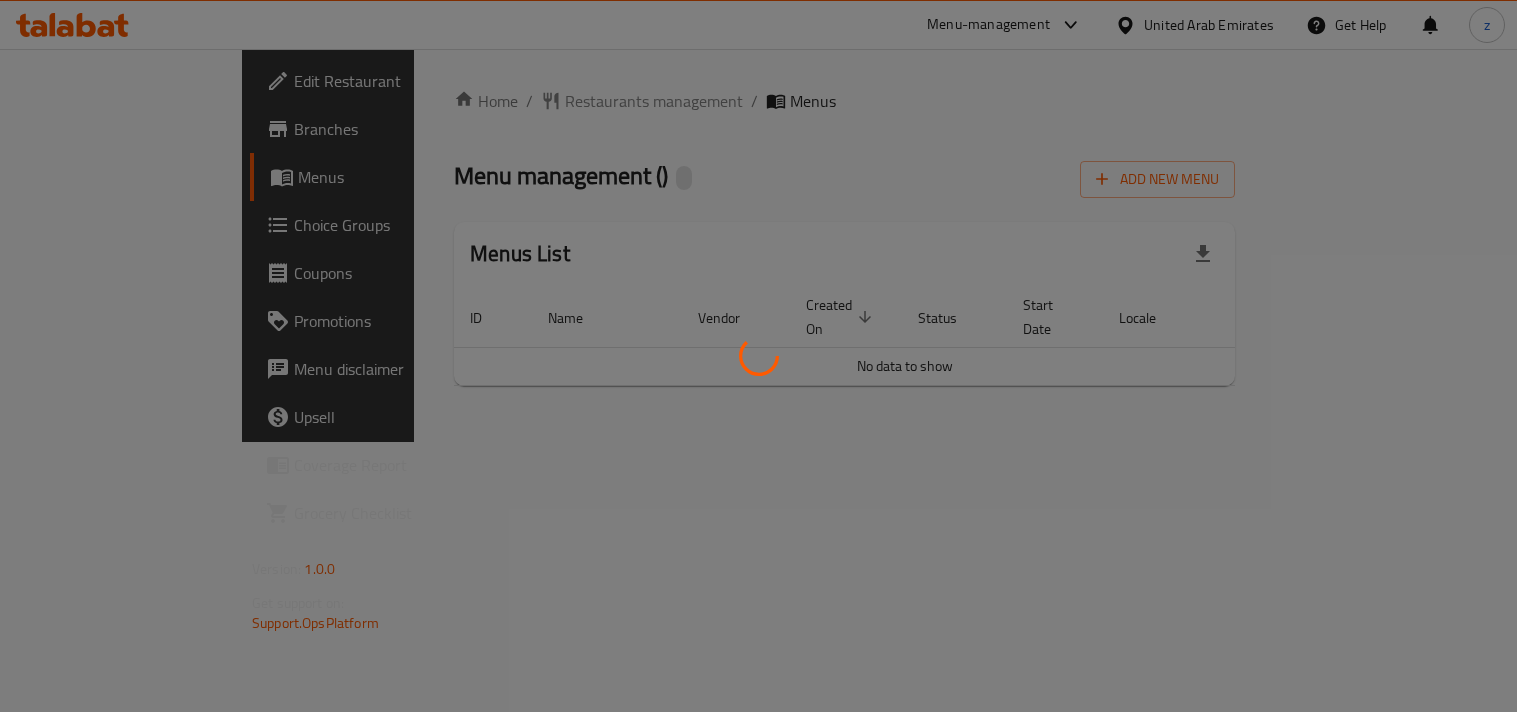scroll, scrollTop: 0, scrollLeft: 0, axis: both 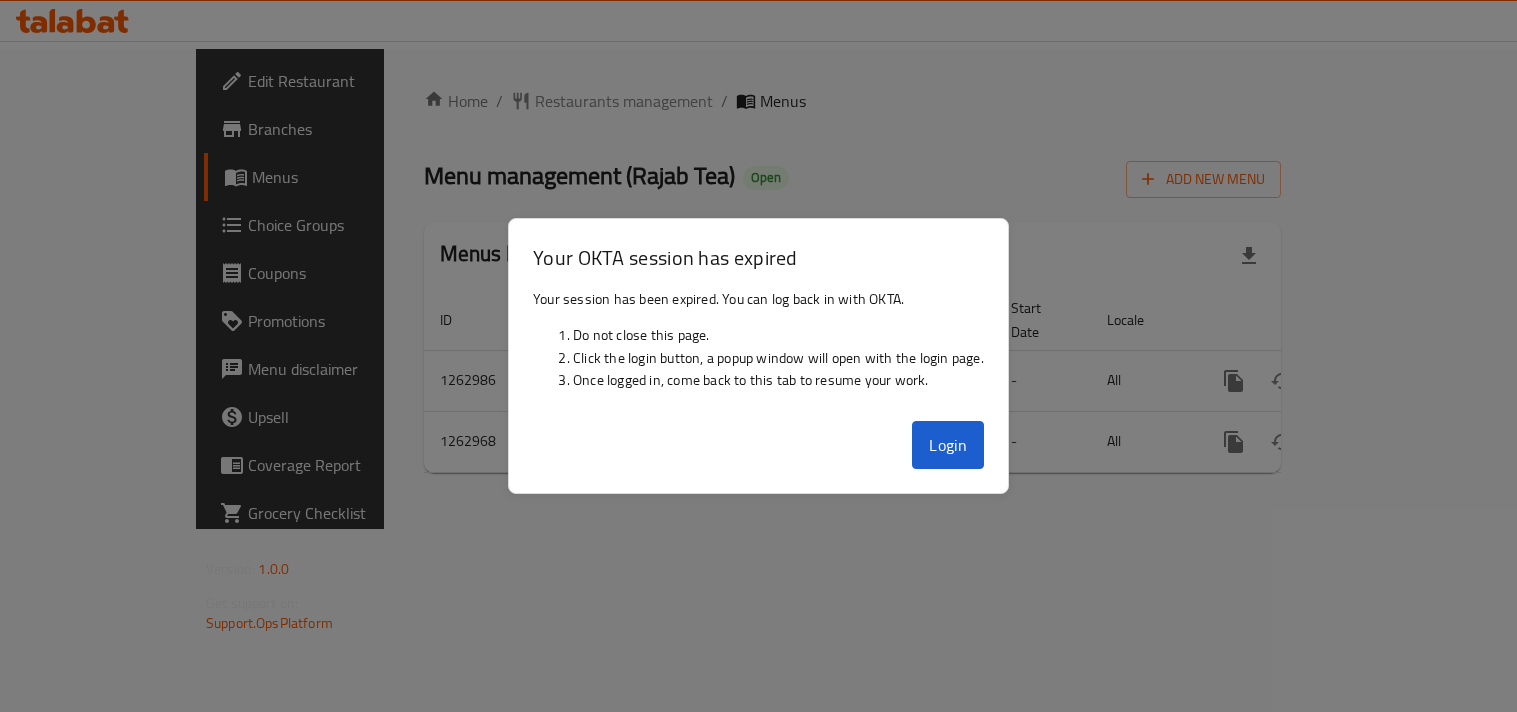 click on "Login" at bounding box center (948, 445) 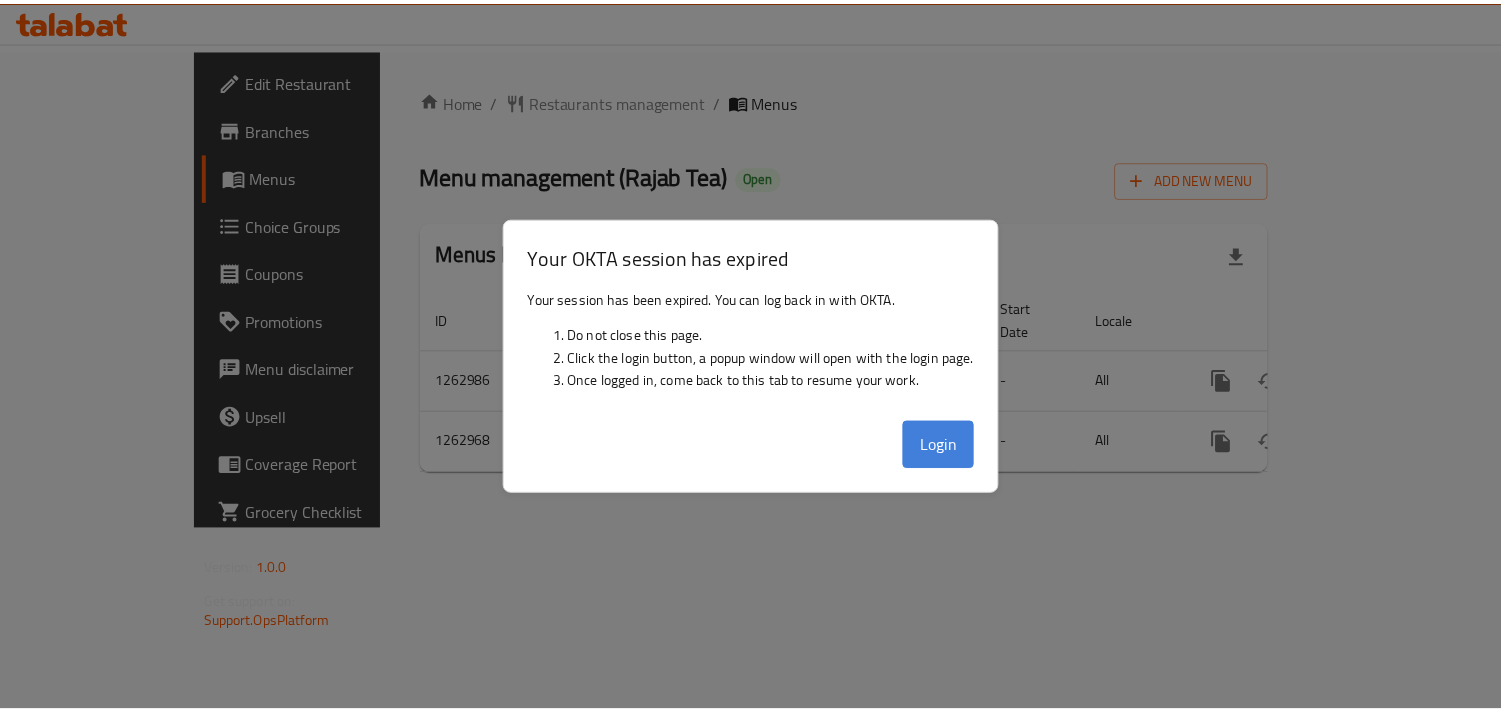 scroll, scrollTop: 0, scrollLeft: 0, axis: both 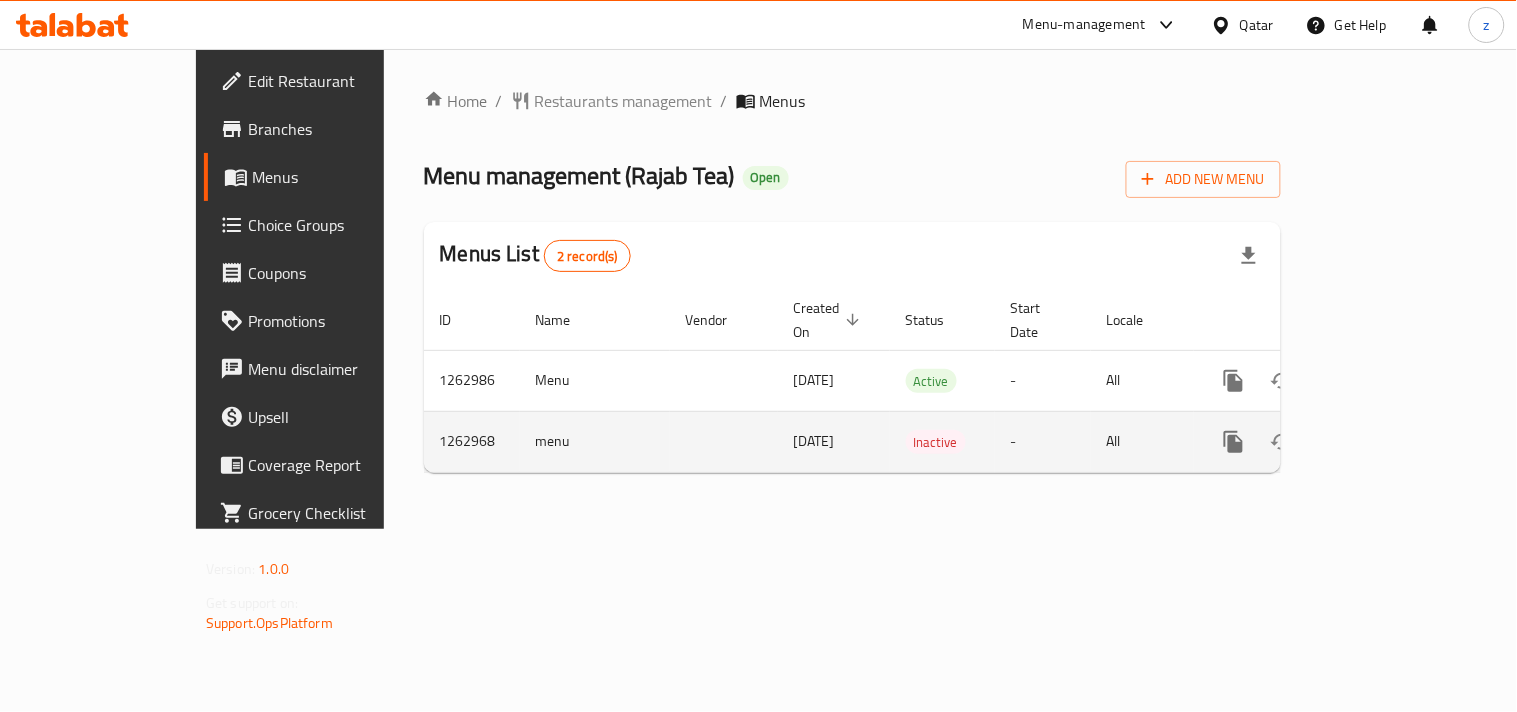 drag, startPoint x: 960, startPoint y: 431, endPoint x: 943, endPoint y: 414, distance: 24.04163 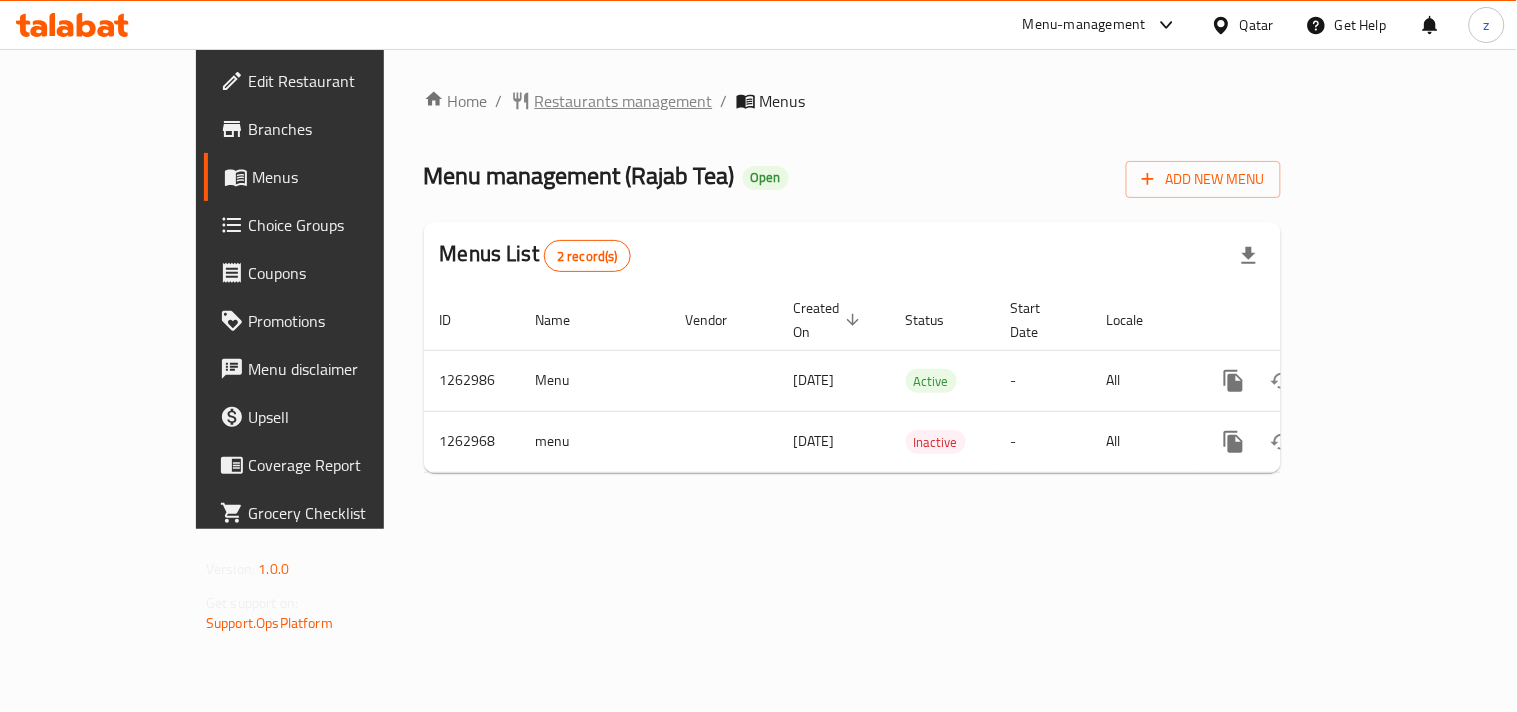 click on "Restaurants management" at bounding box center [624, 101] 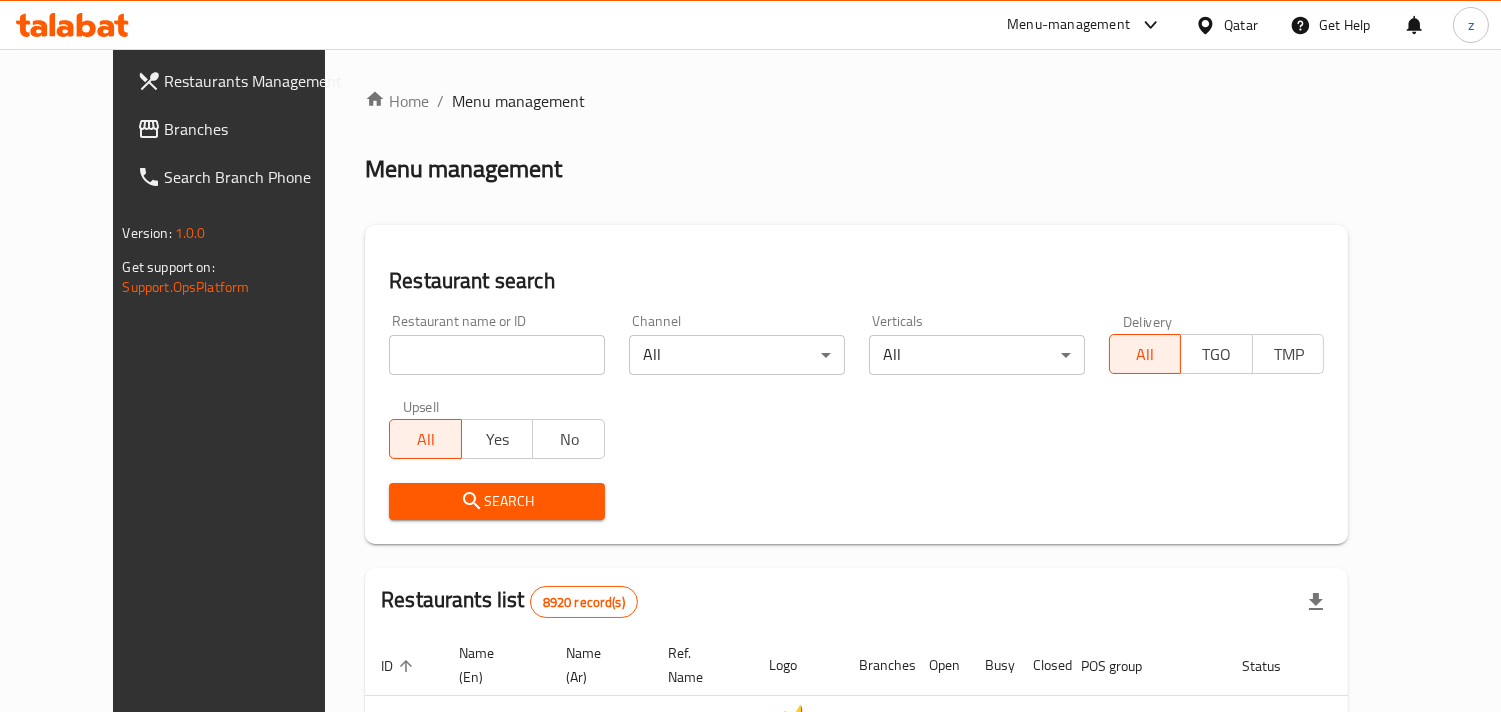 click on "Branches" at bounding box center (256, 129) 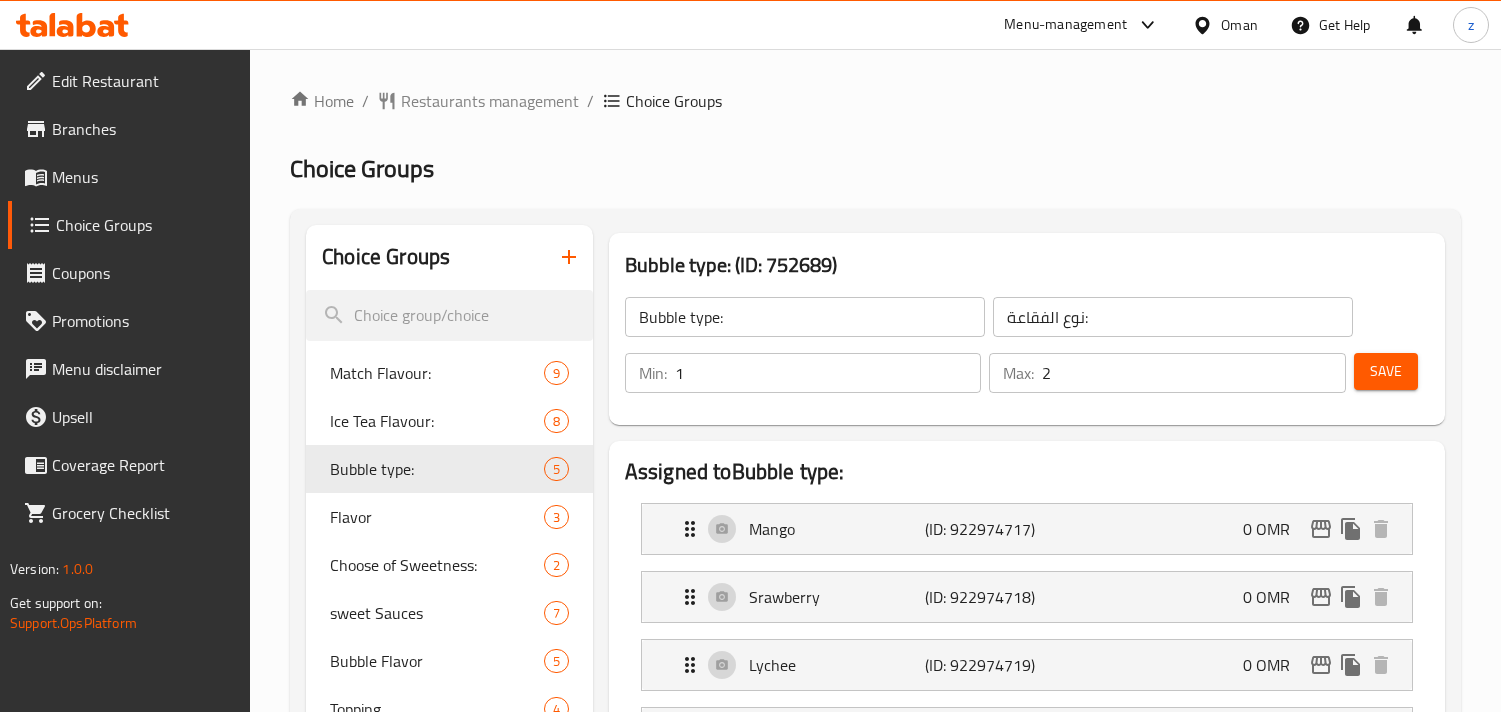 scroll, scrollTop: 0, scrollLeft: 0, axis: both 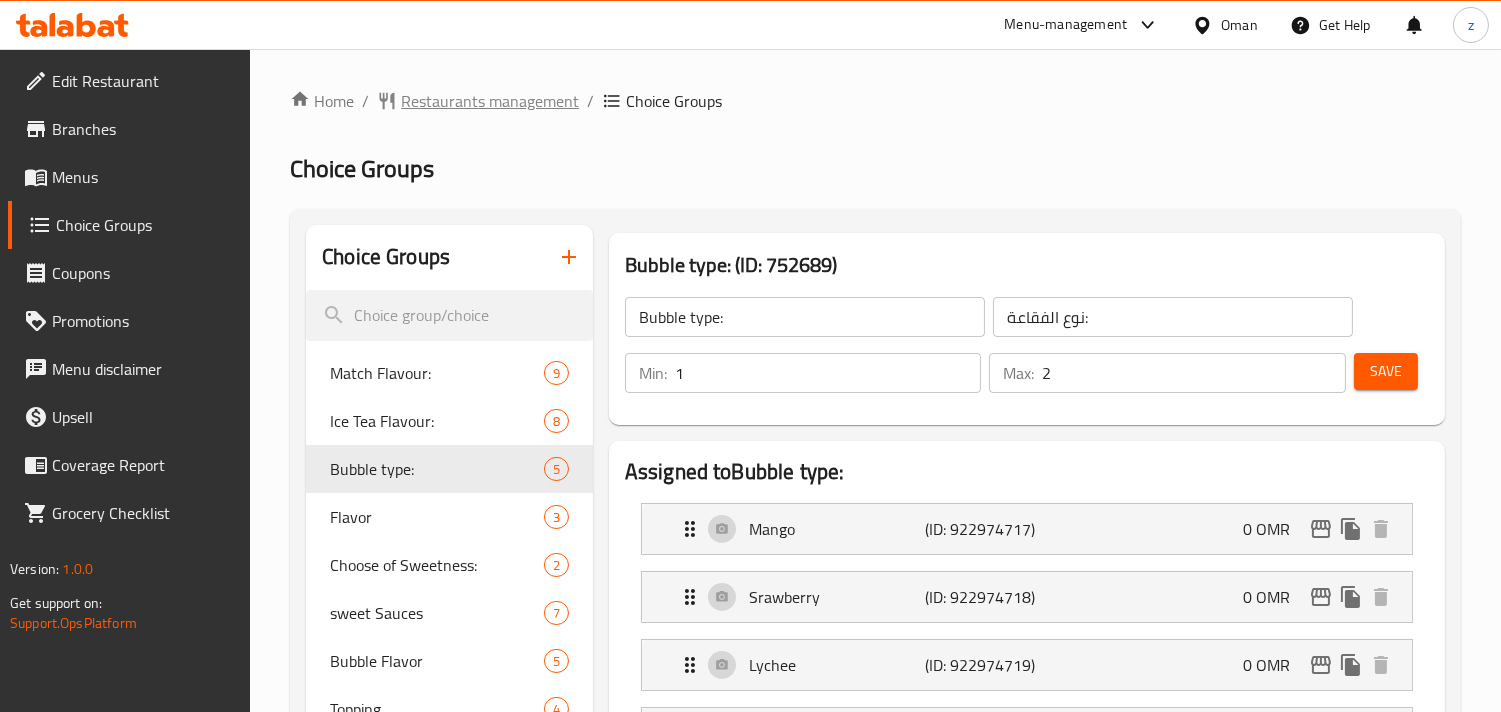 click on "Restaurants management" at bounding box center (490, 101) 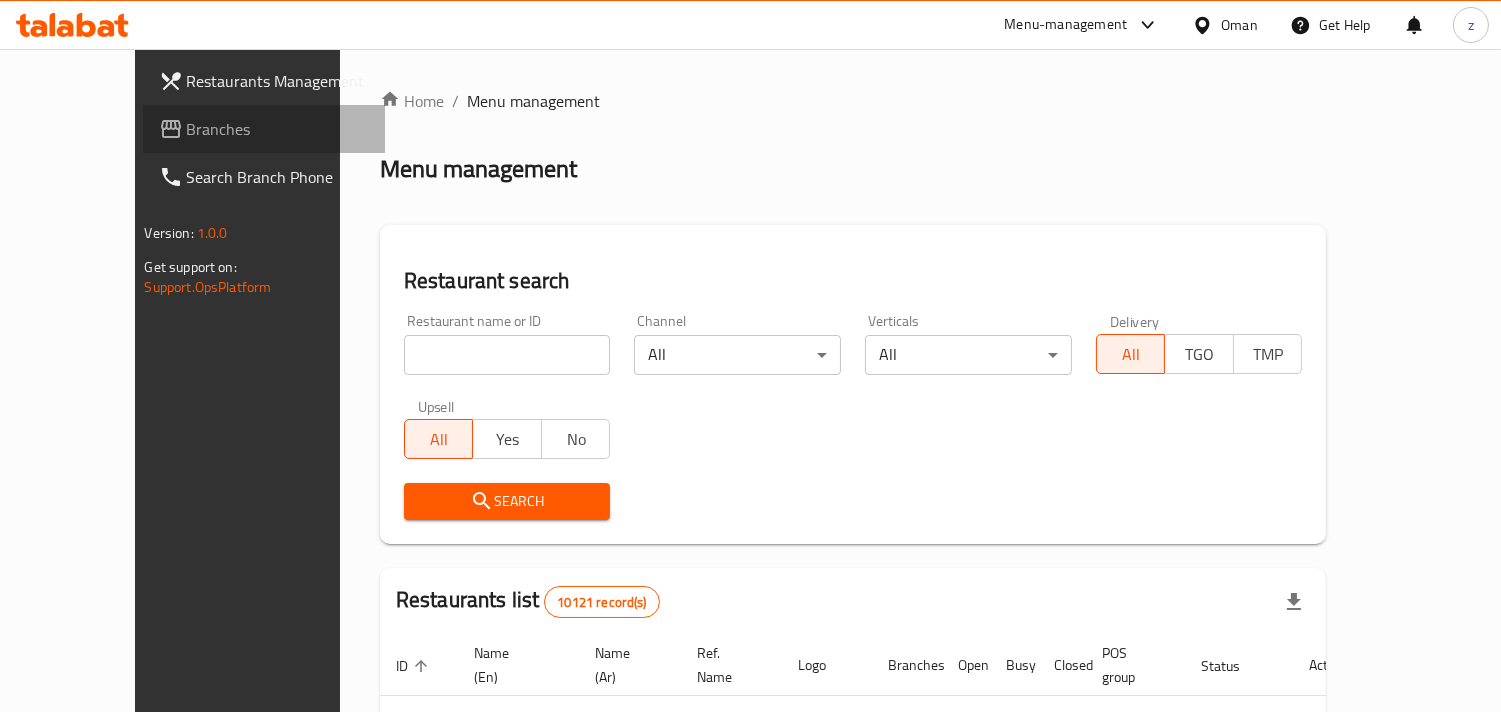 click on "Branches" at bounding box center (278, 129) 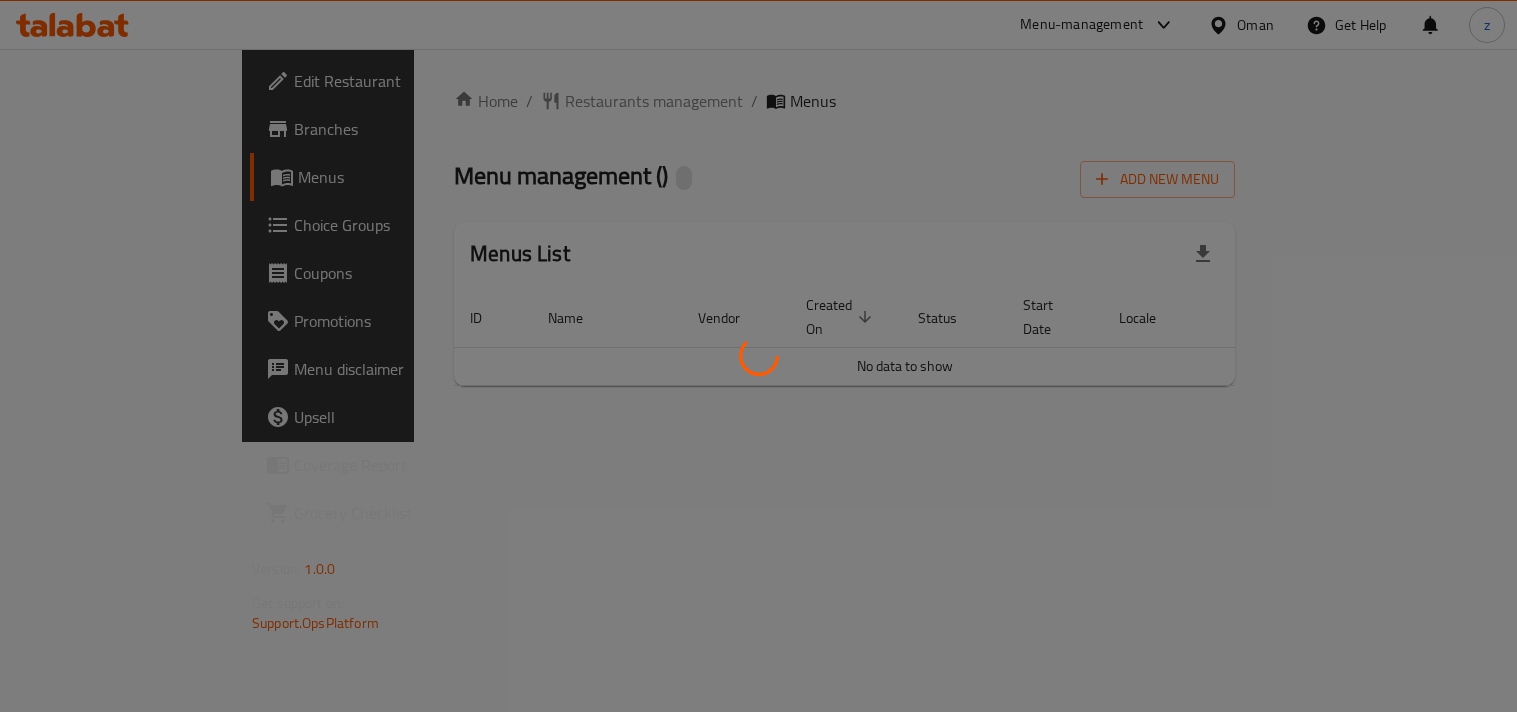 scroll, scrollTop: 0, scrollLeft: 0, axis: both 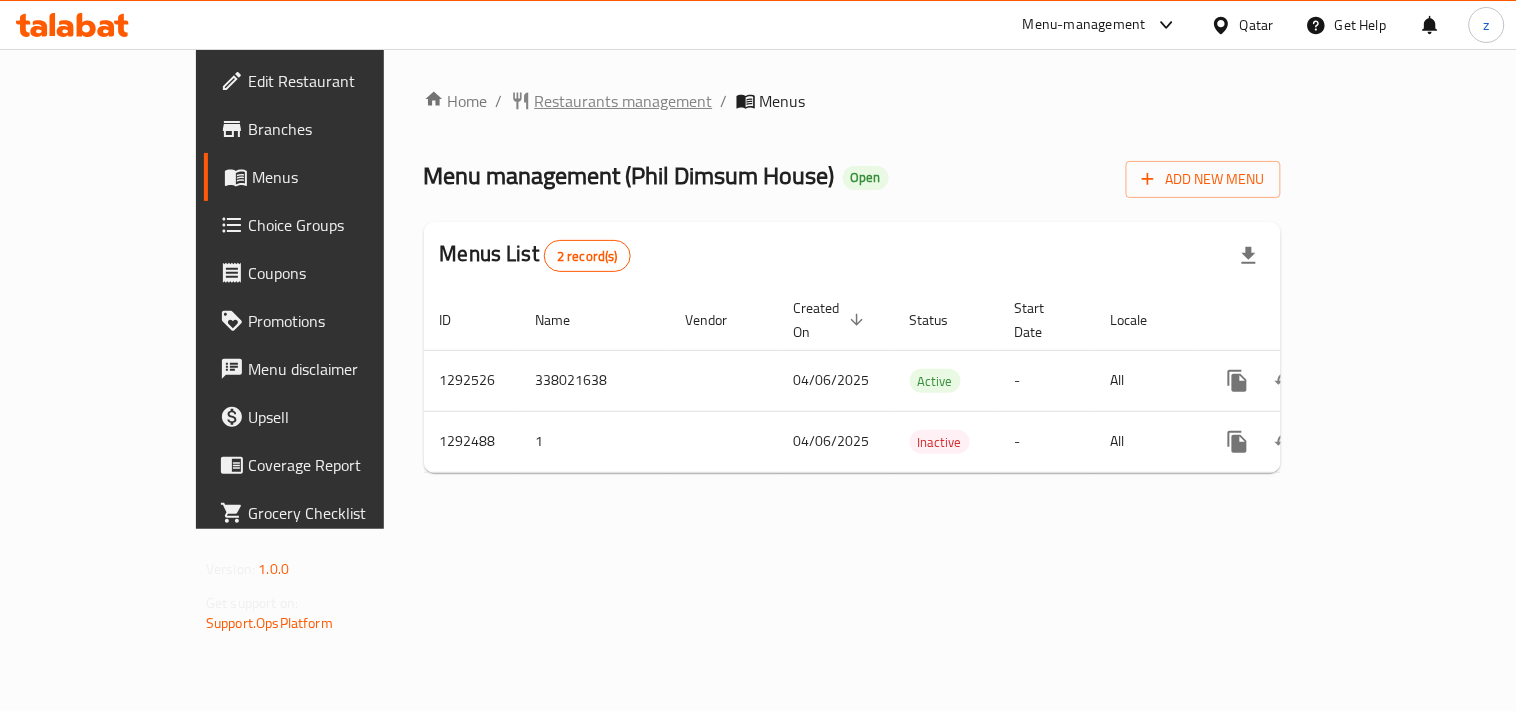 click on "Restaurants management" at bounding box center [624, 101] 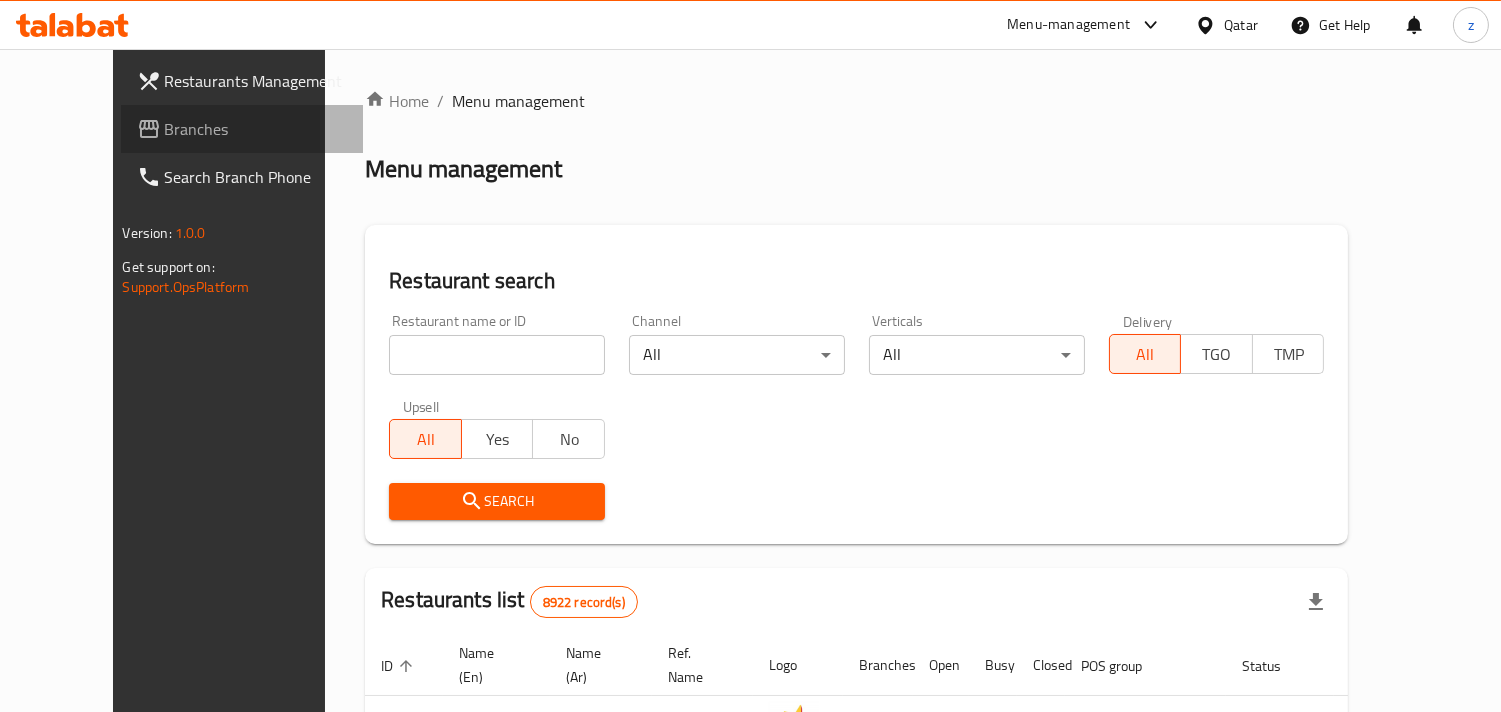 click on "Branches" at bounding box center (256, 129) 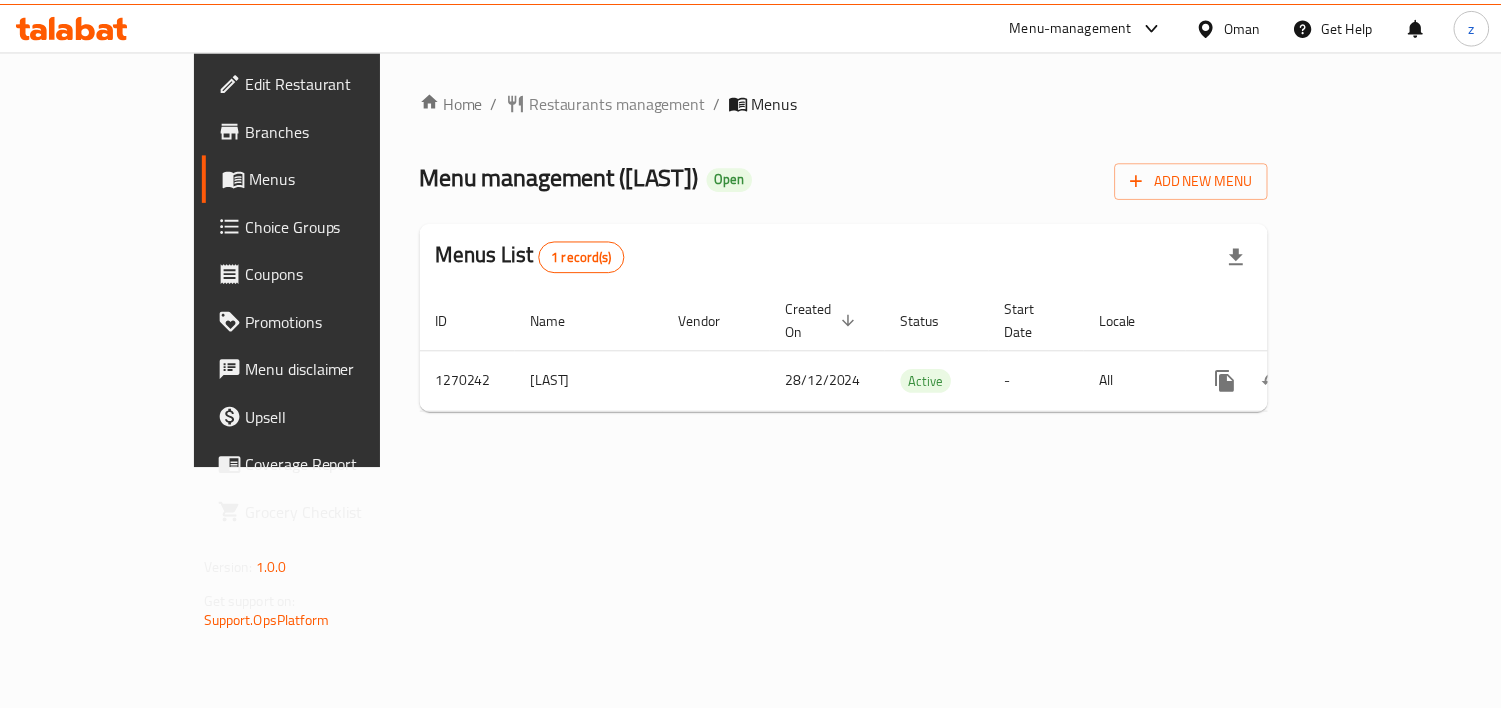 scroll, scrollTop: 0, scrollLeft: 0, axis: both 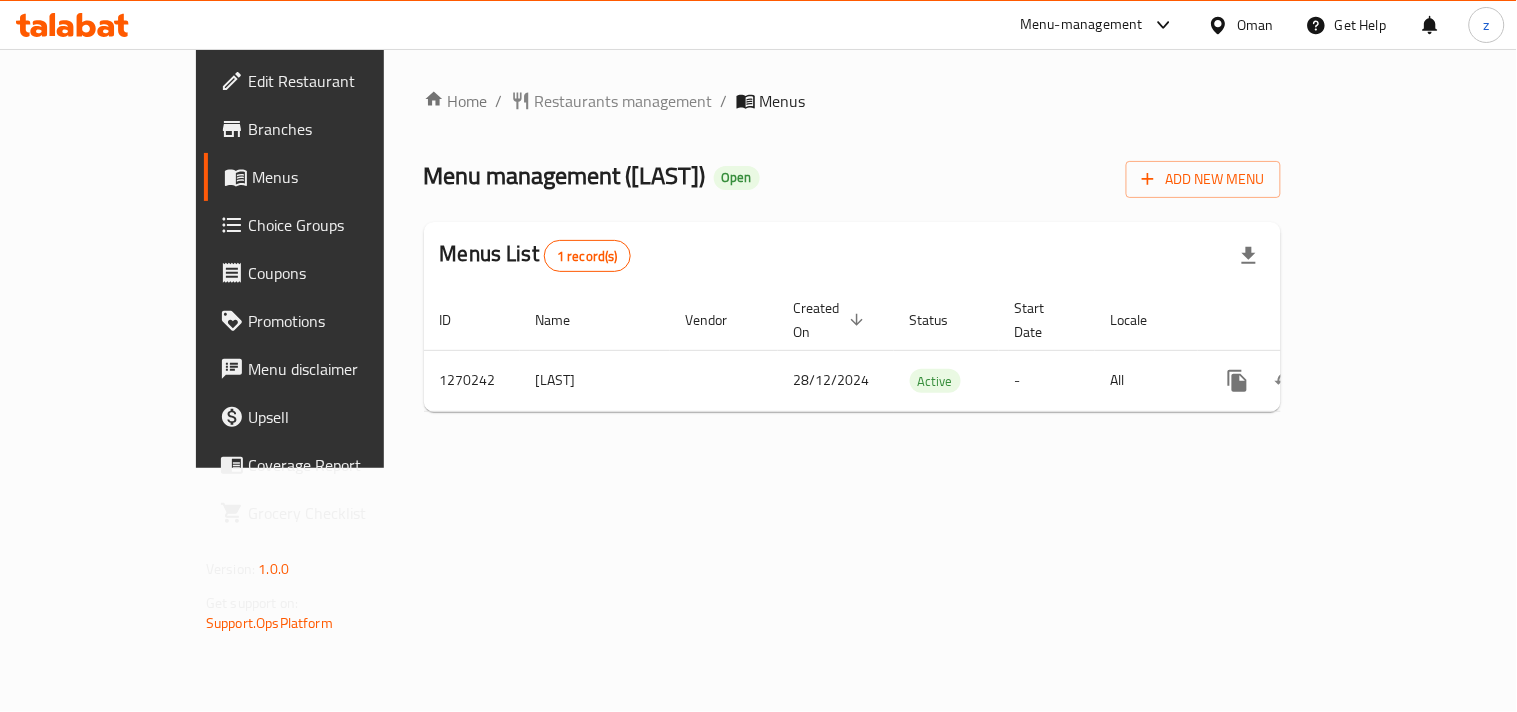 click on "Restaurants management" at bounding box center [624, 101] 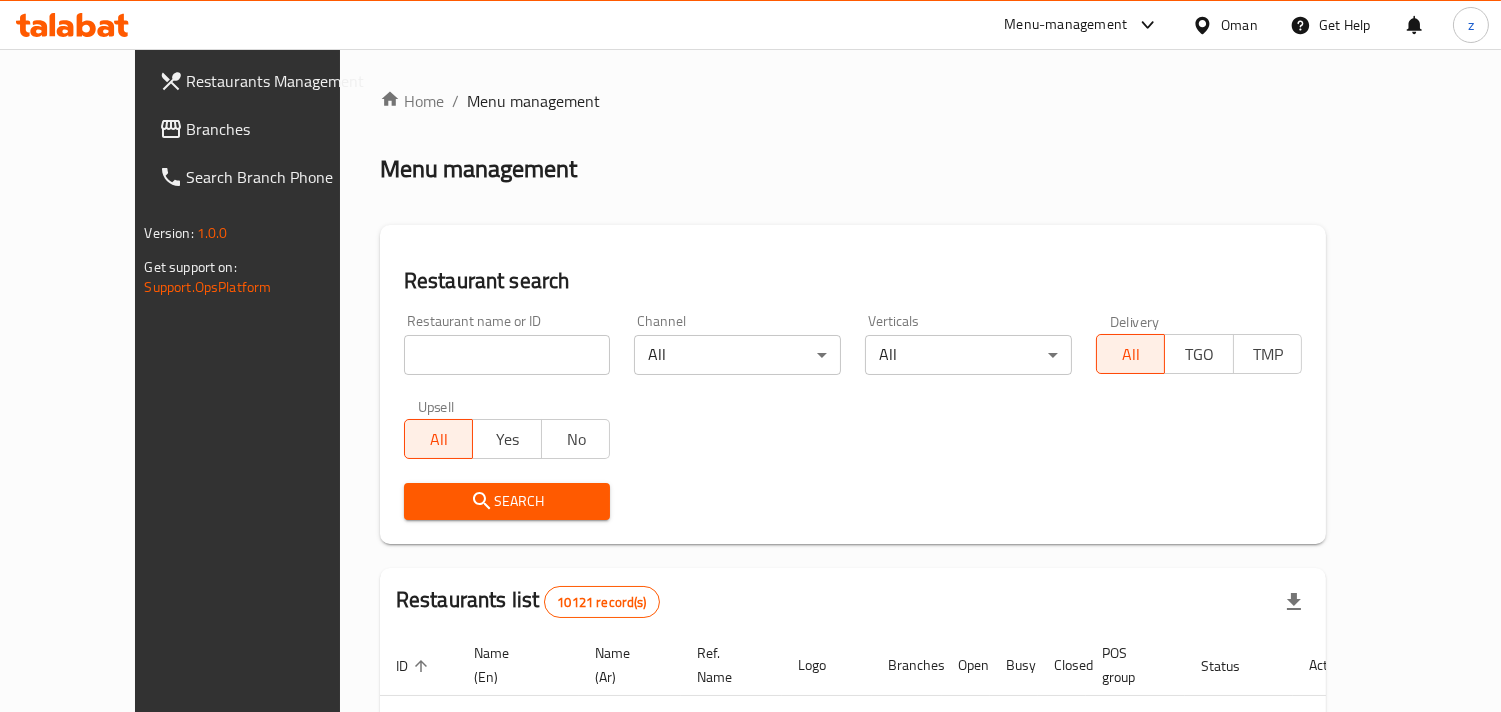 click on "Branches" at bounding box center [278, 129] 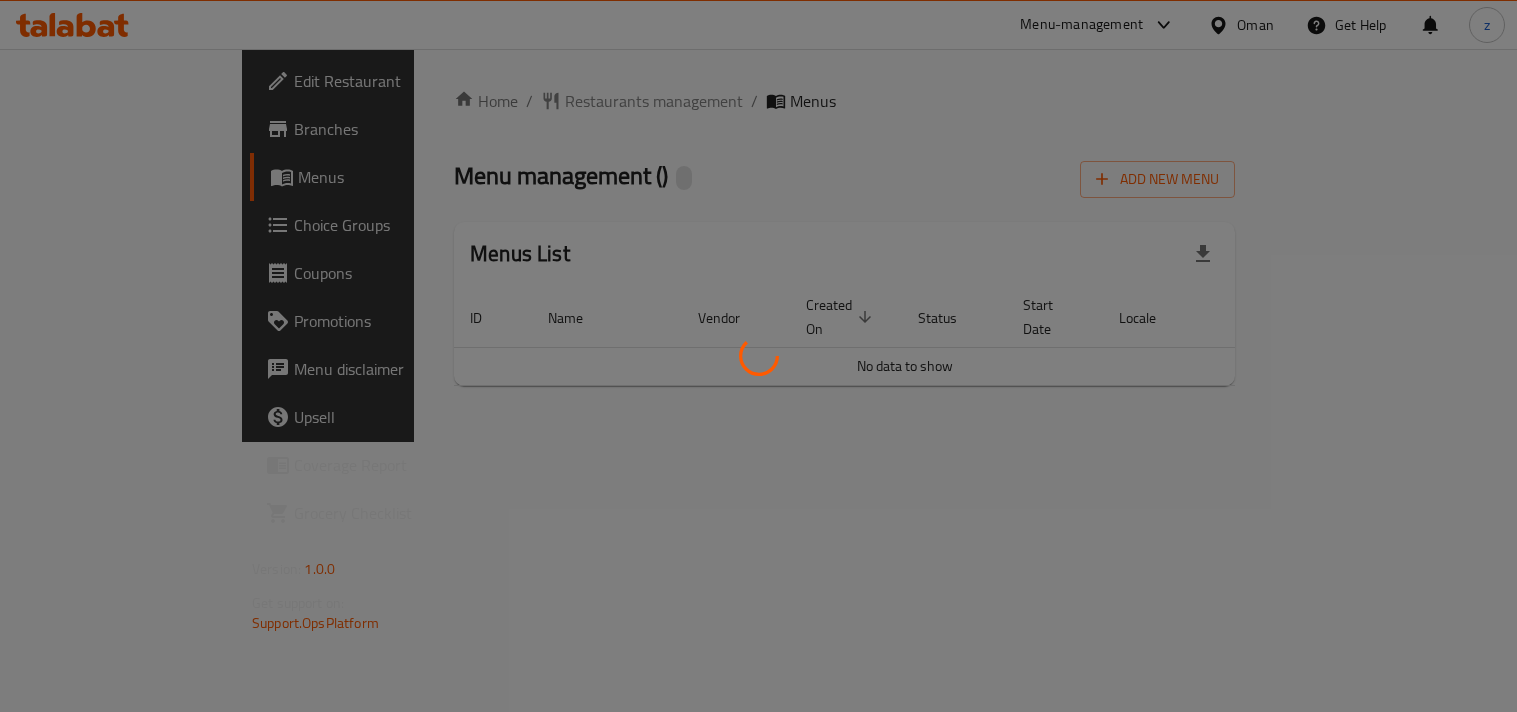 scroll, scrollTop: 0, scrollLeft: 0, axis: both 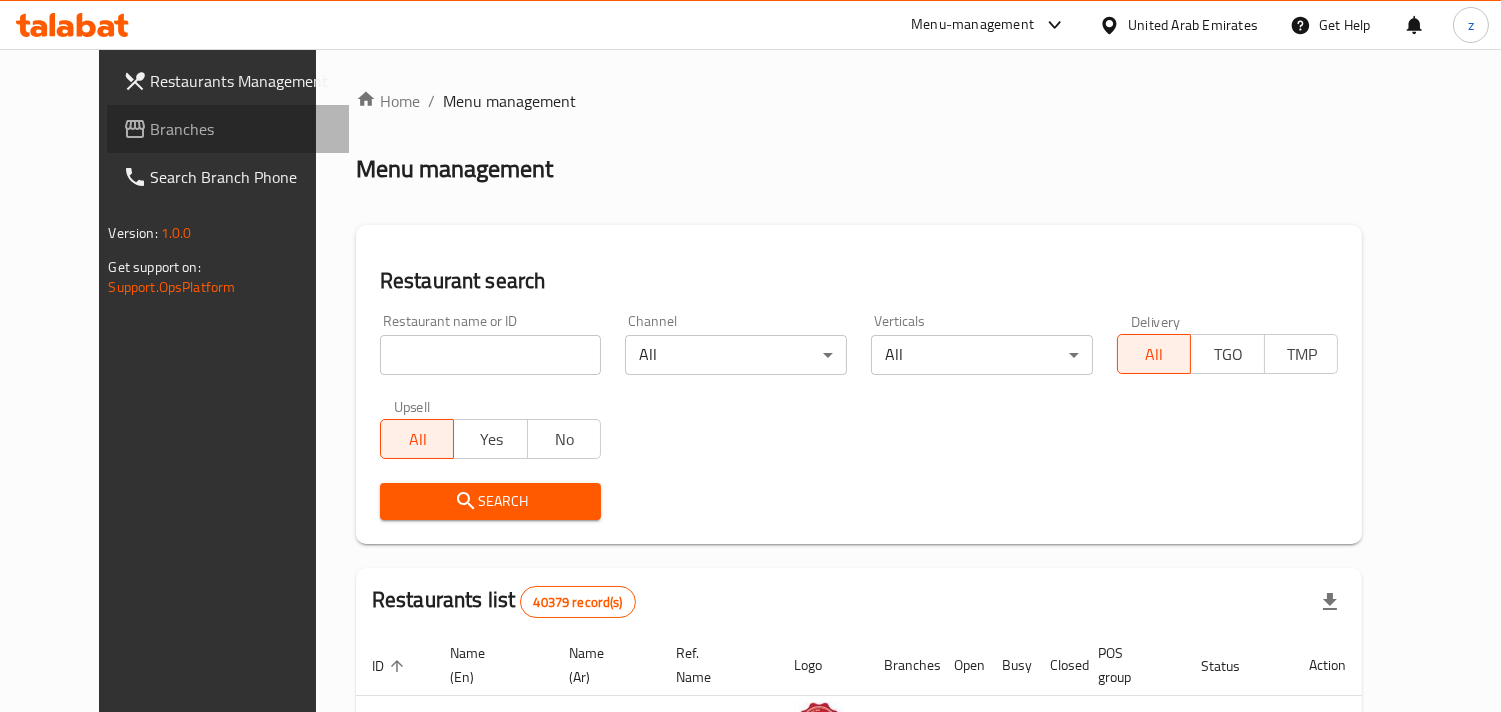 click on "Branches" at bounding box center (242, 129) 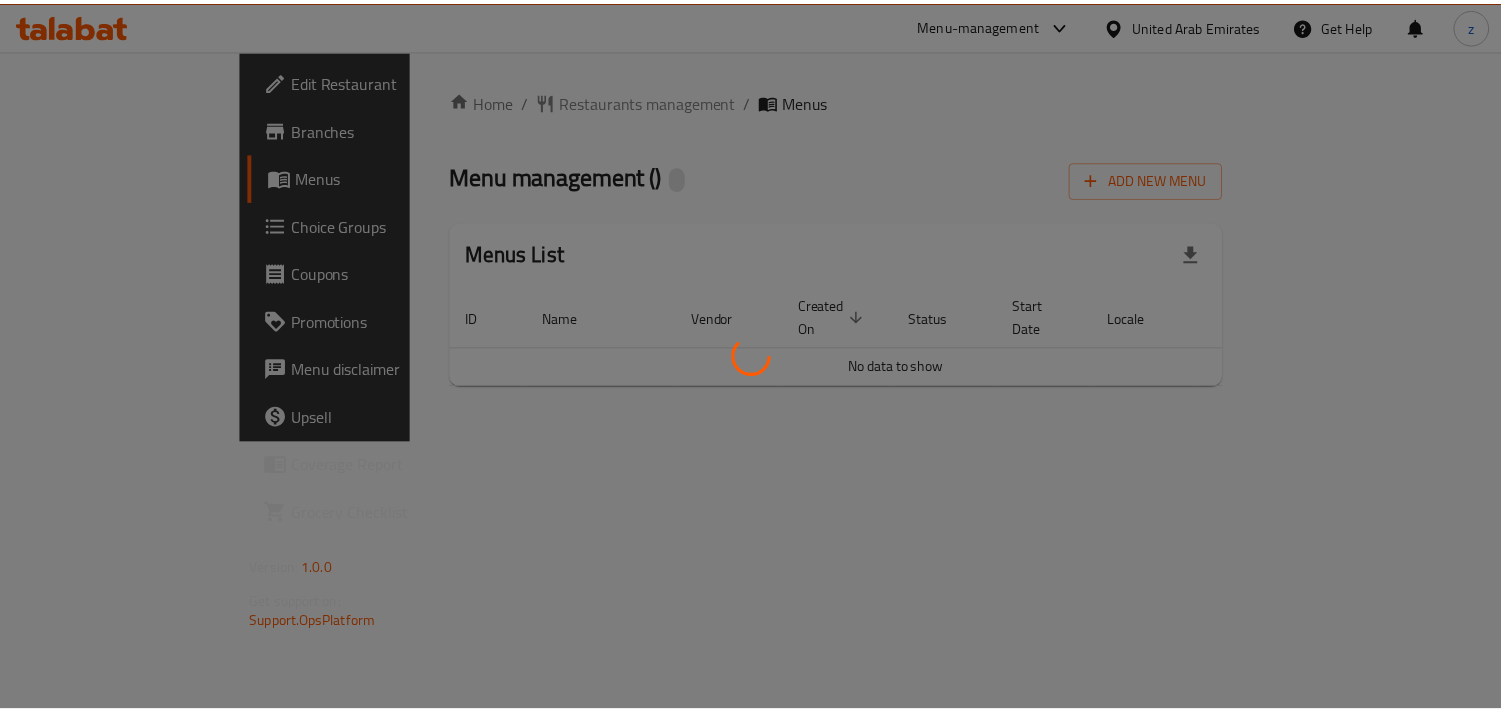 scroll, scrollTop: 0, scrollLeft: 0, axis: both 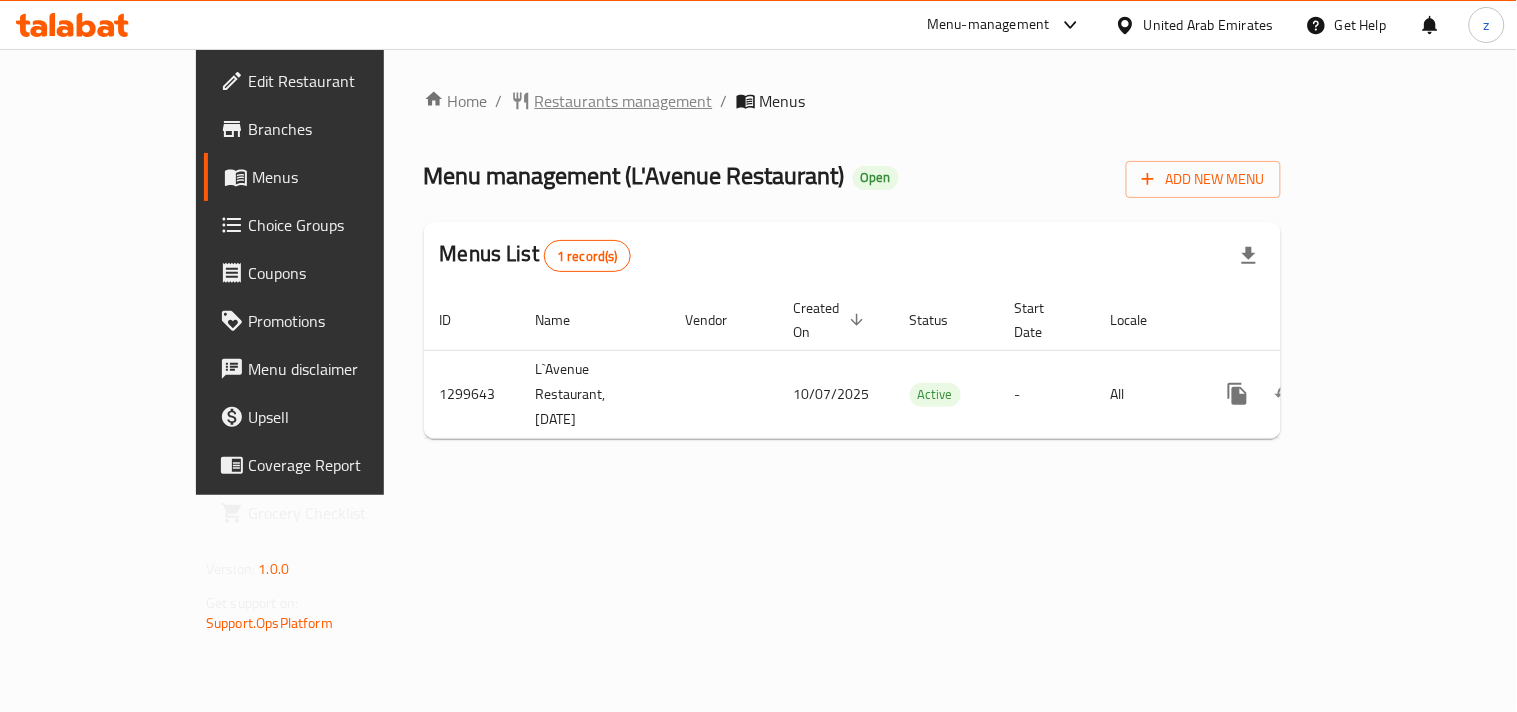 click on "Restaurants management" at bounding box center [624, 101] 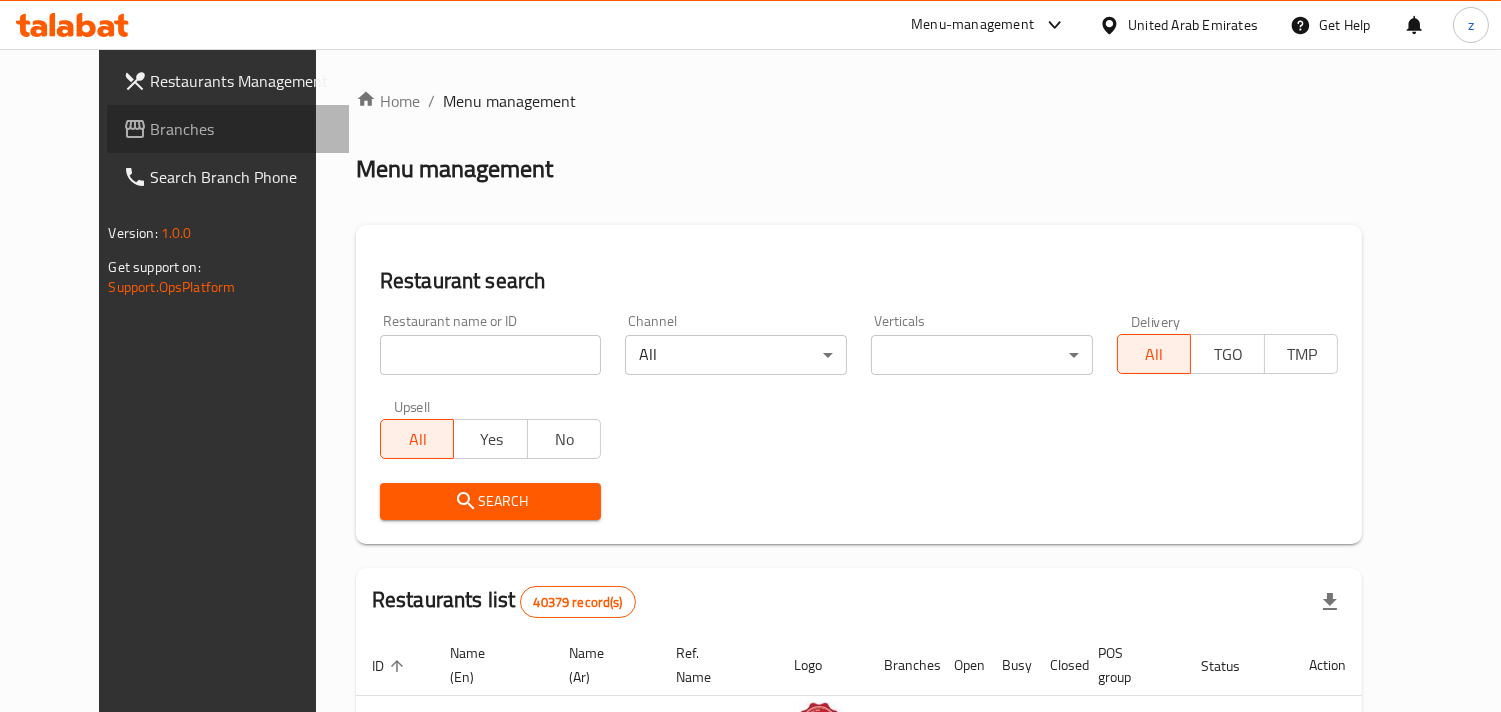 click on "Branches" at bounding box center [242, 129] 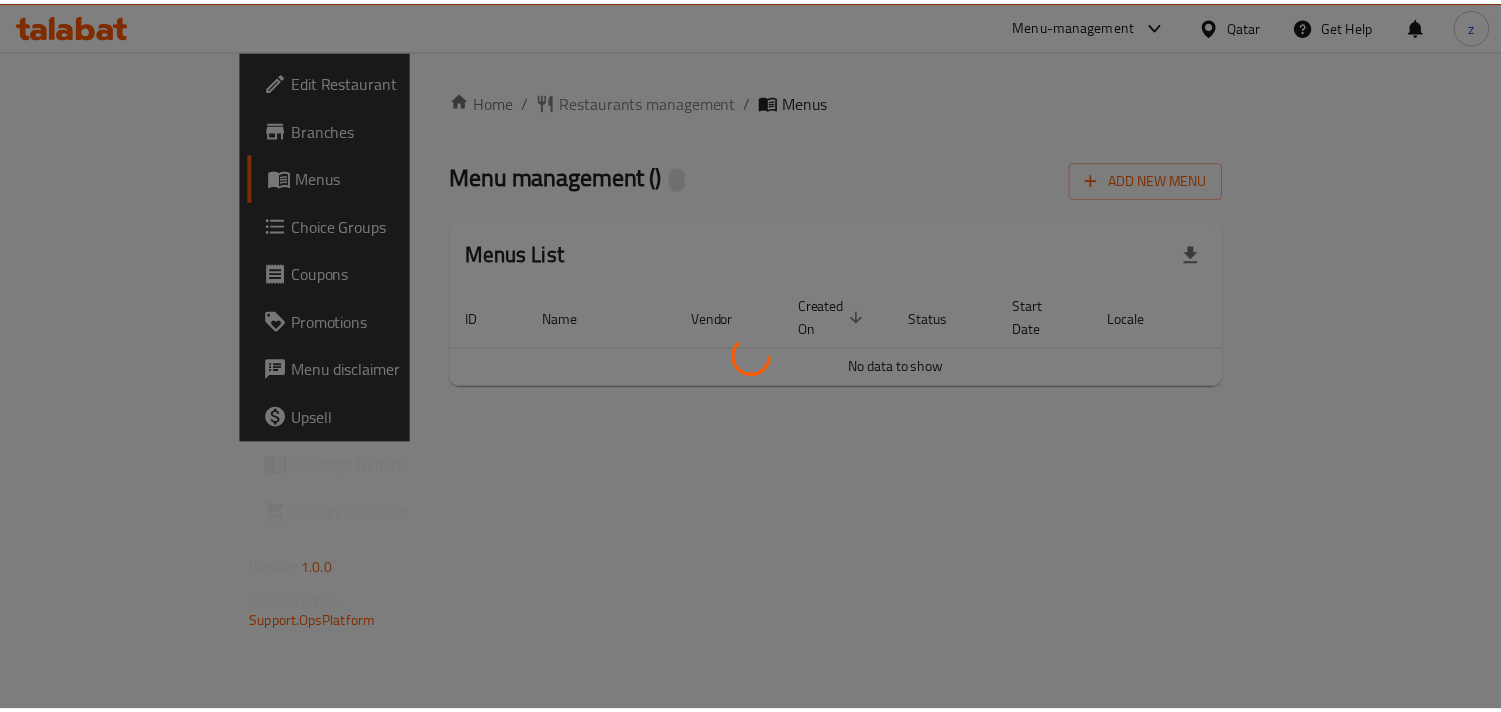 scroll, scrollTop: 0, scrollLeft: 0, axis: both 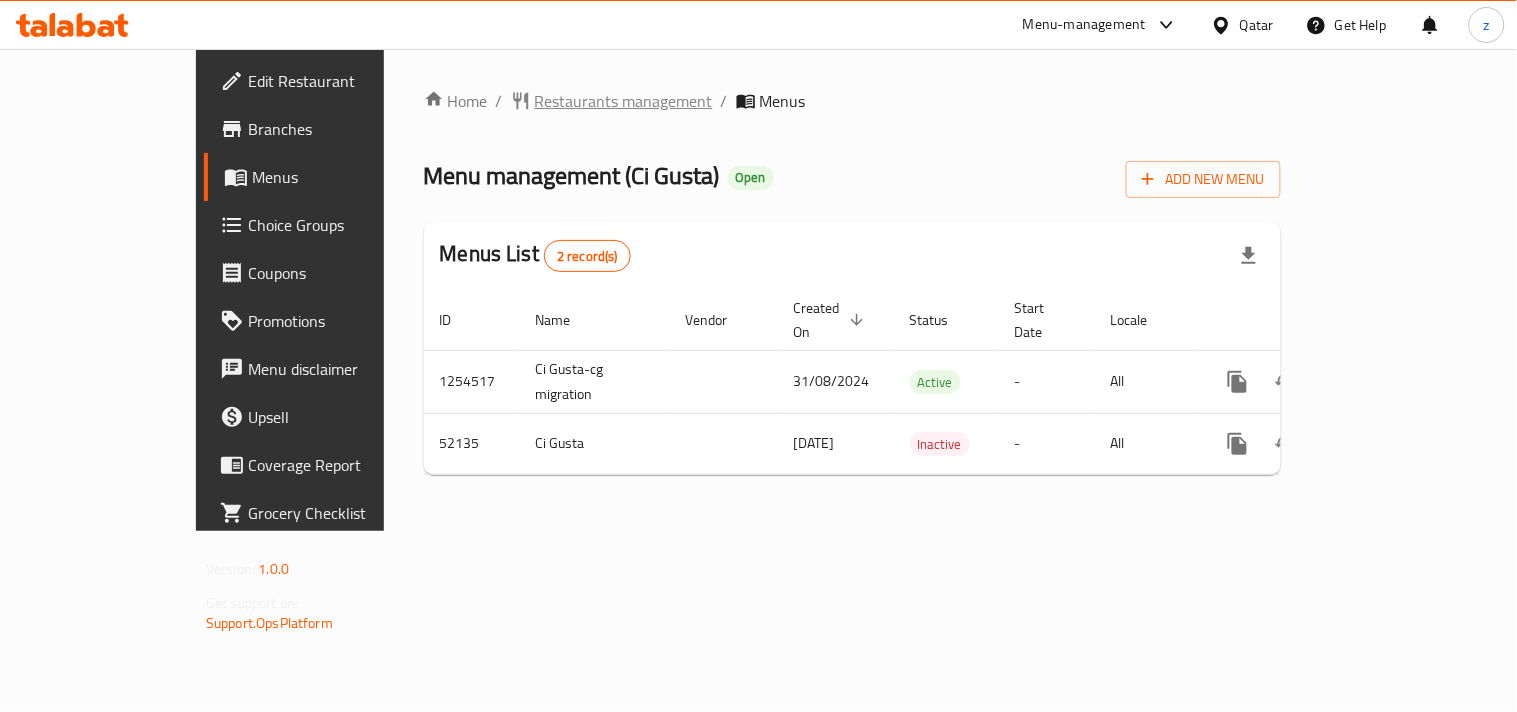 click on "Restaurants management" at bounding box center [624, 101] 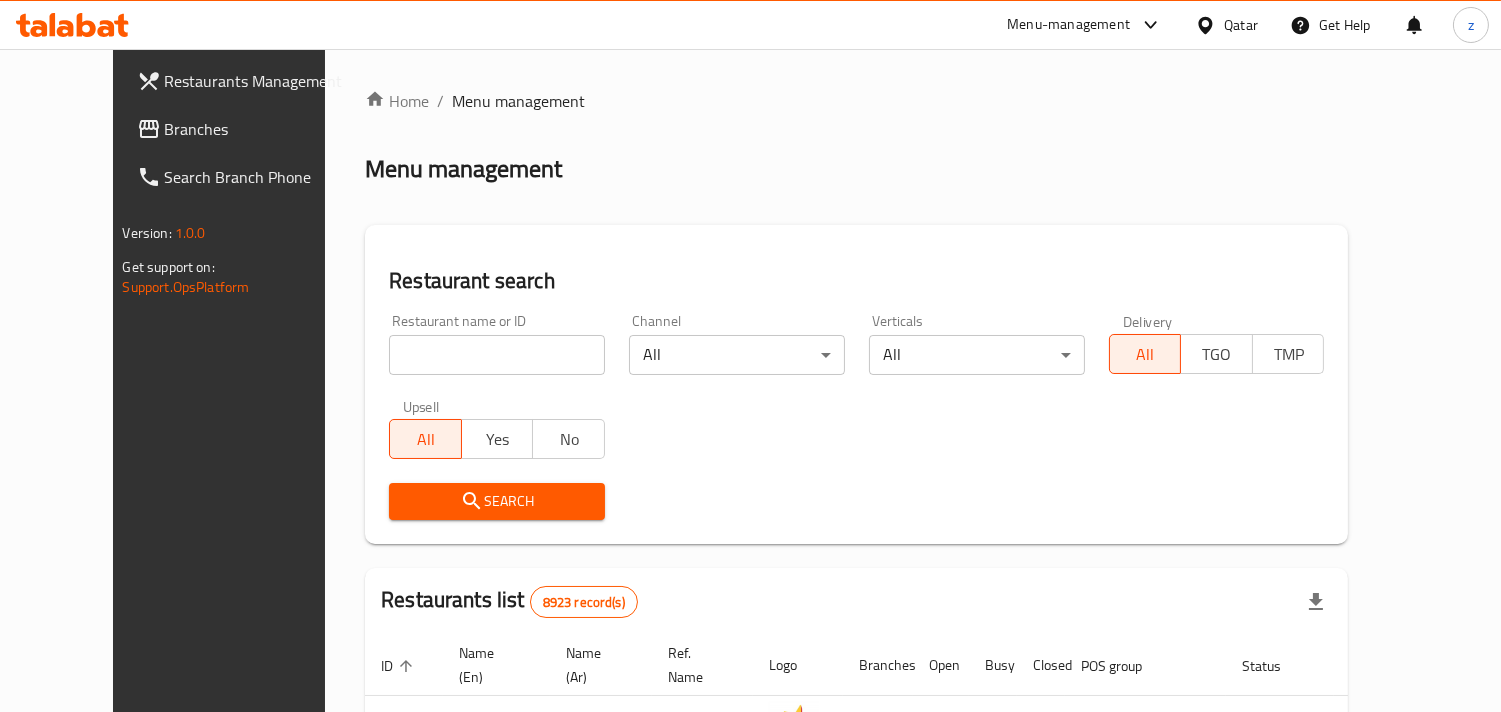 click on "Branches" at bounding box center (256, 129) 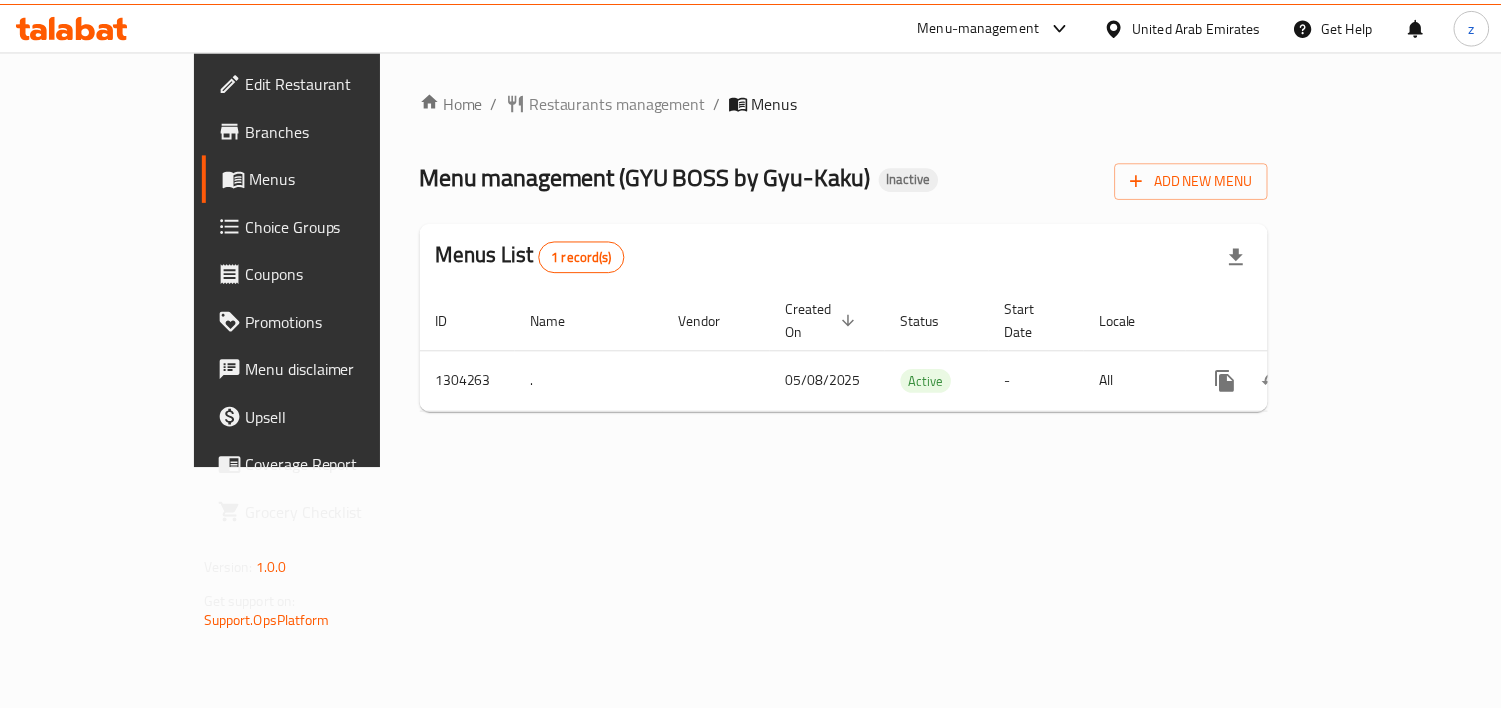scroll, scrollTop: 0, scrollLeft: 0, axis: both 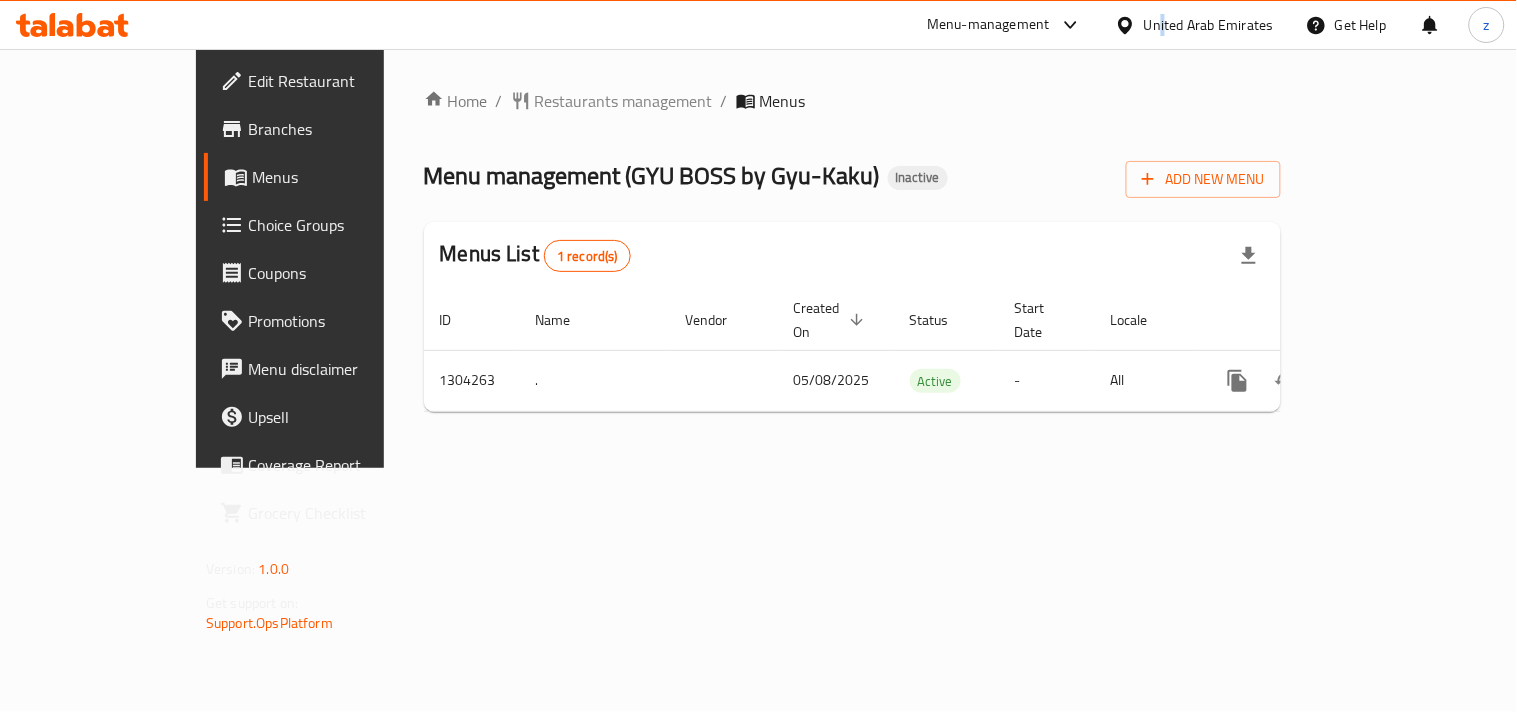 click on "United Arab Emirates" at bounding box center (1209, 25) 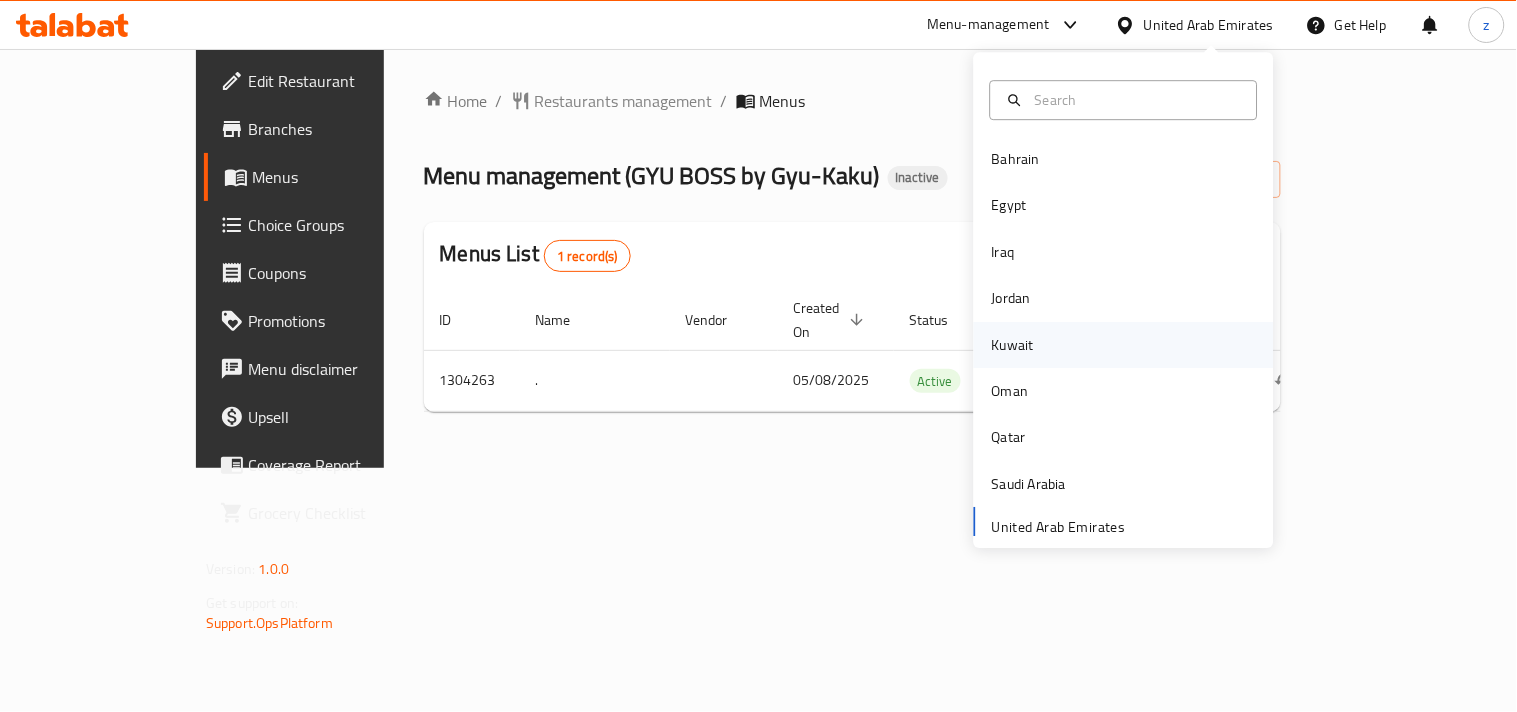 click on "Kuwait" at bounding box center [1013, 345] 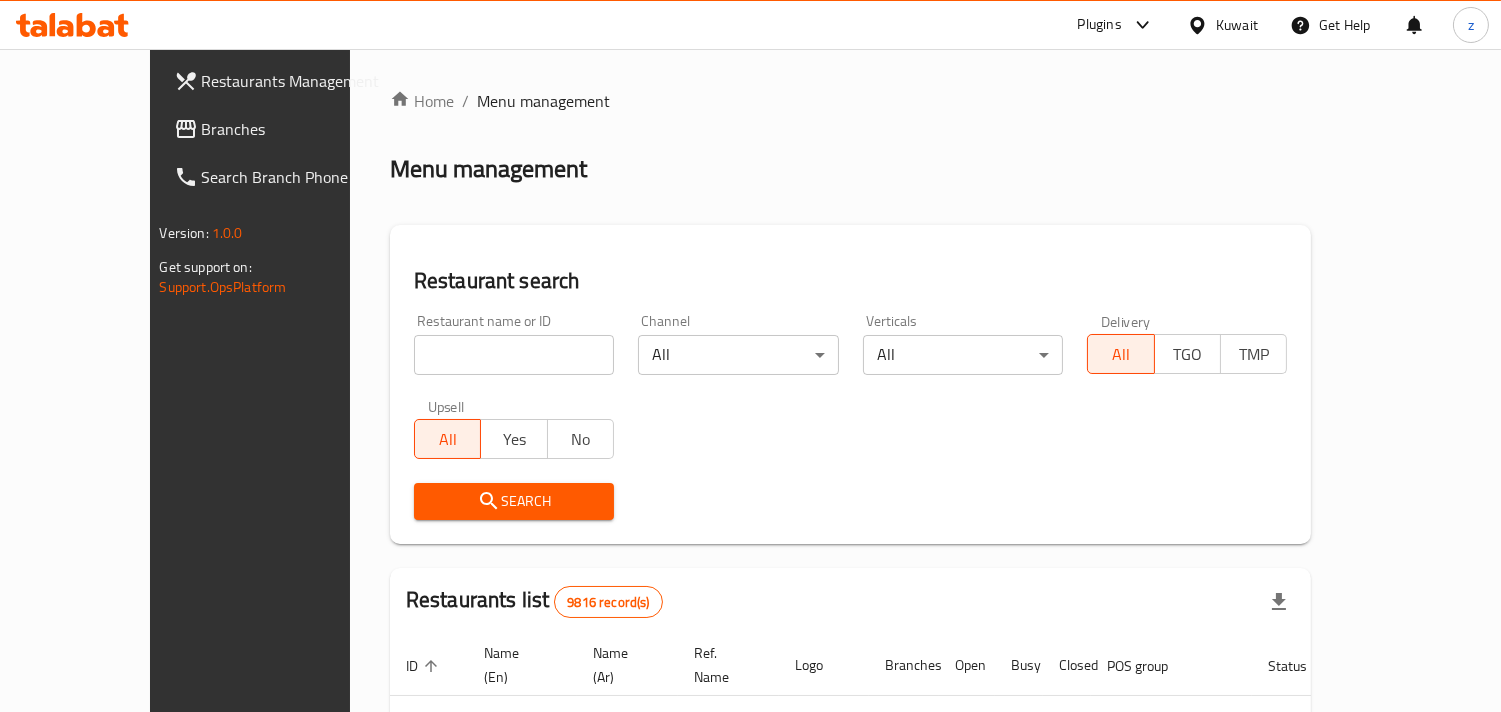 click on "Branches" at bounding box center [293, 129] 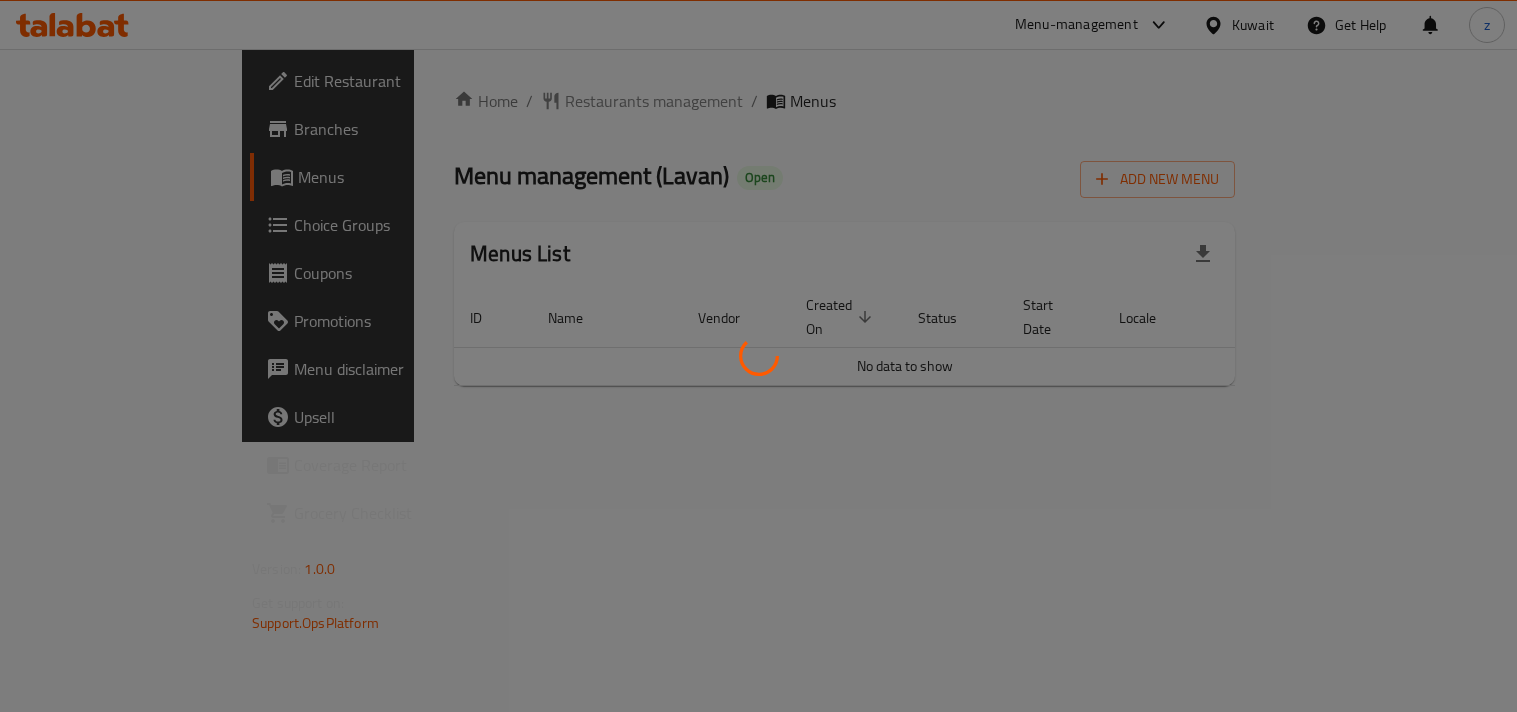 scroll, scrollTop: 0, scrollLeft: 0, axis: both 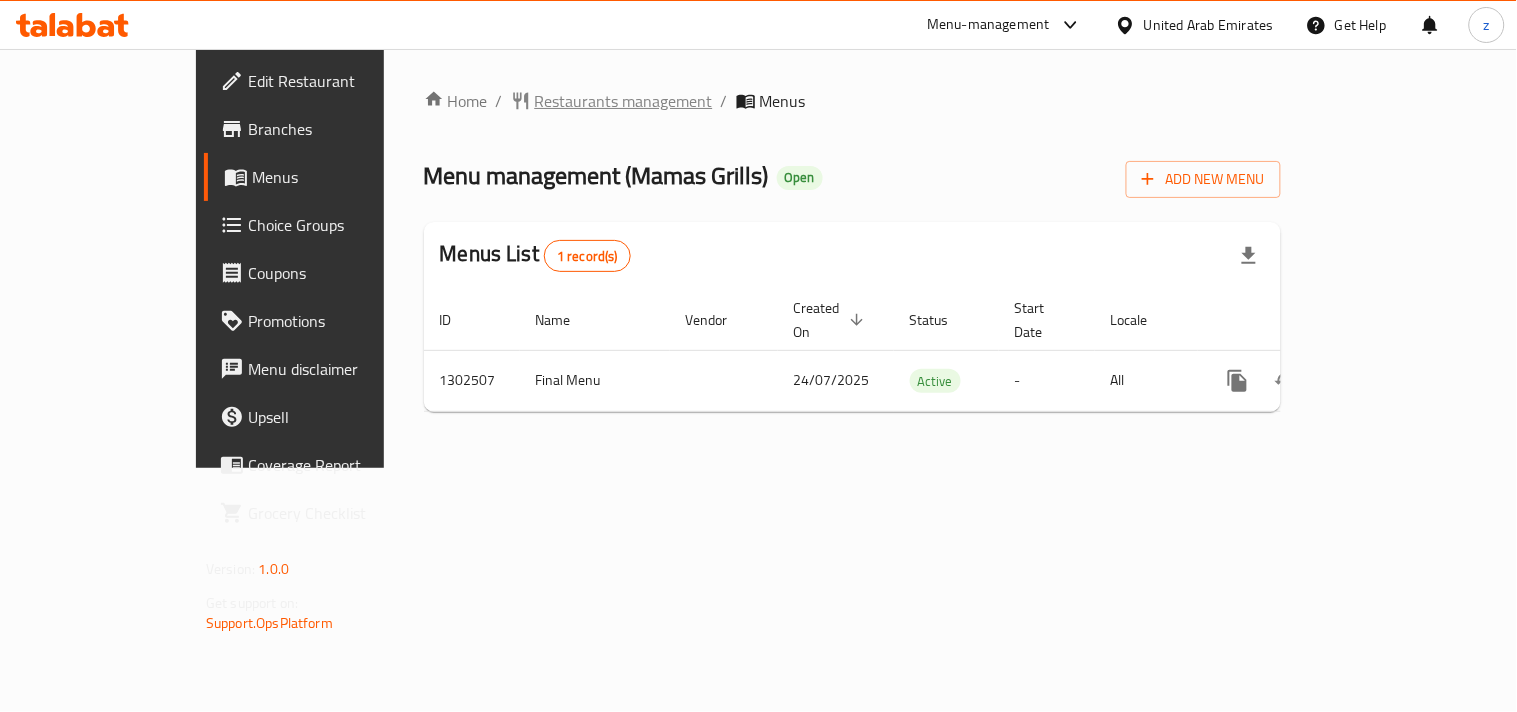 click on "Restaurants management" at bounding box center (624, 101) 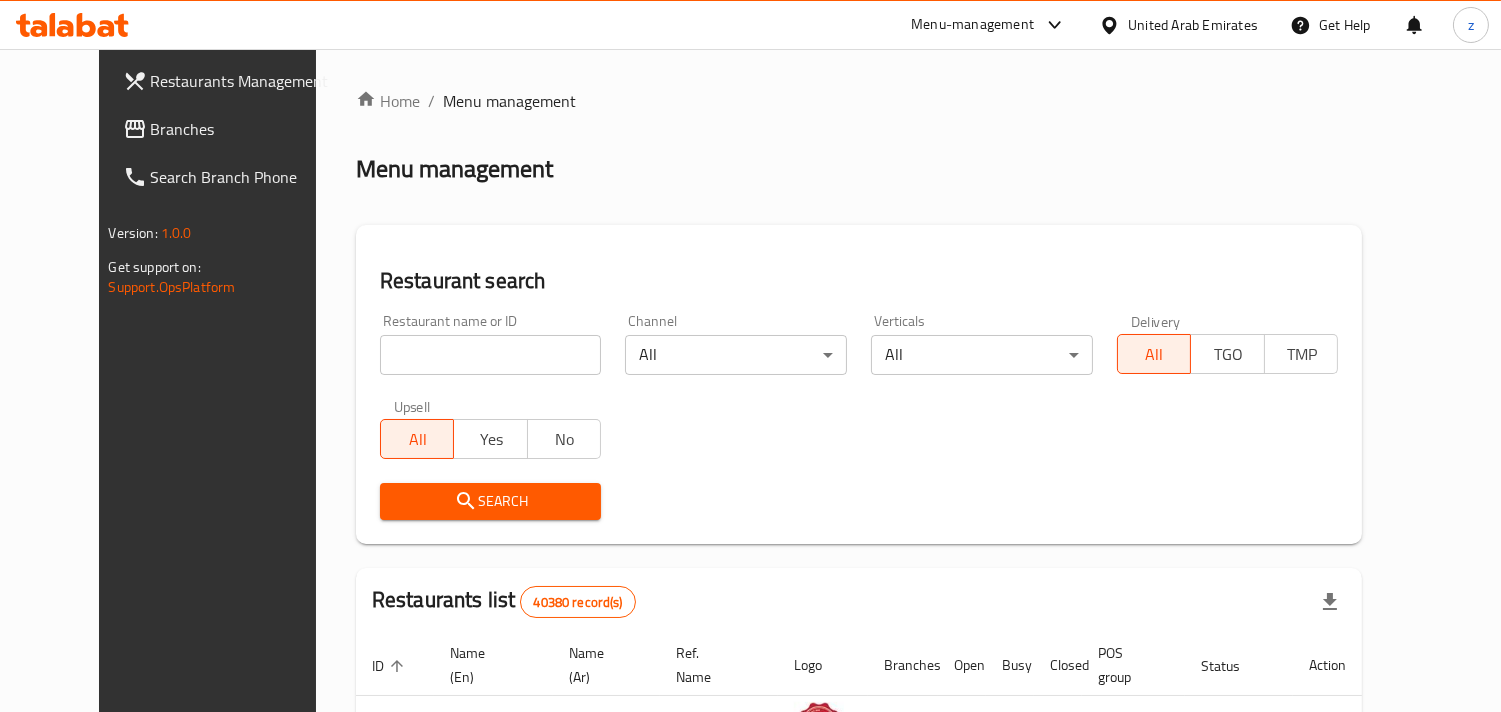 click on "Branches" at bounding box center [242, 129] 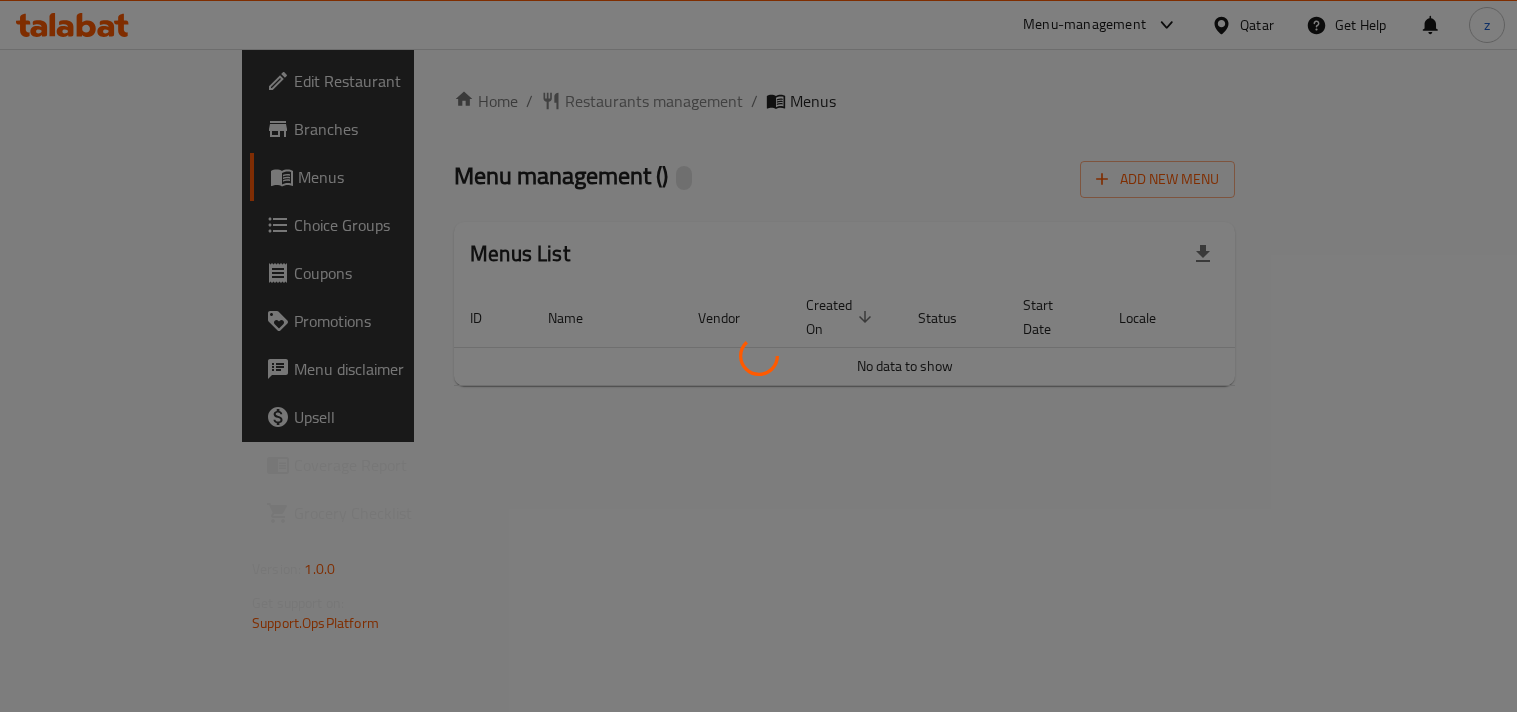 scroll, scrollTop: 0, scrollLeft: 0, axis: both 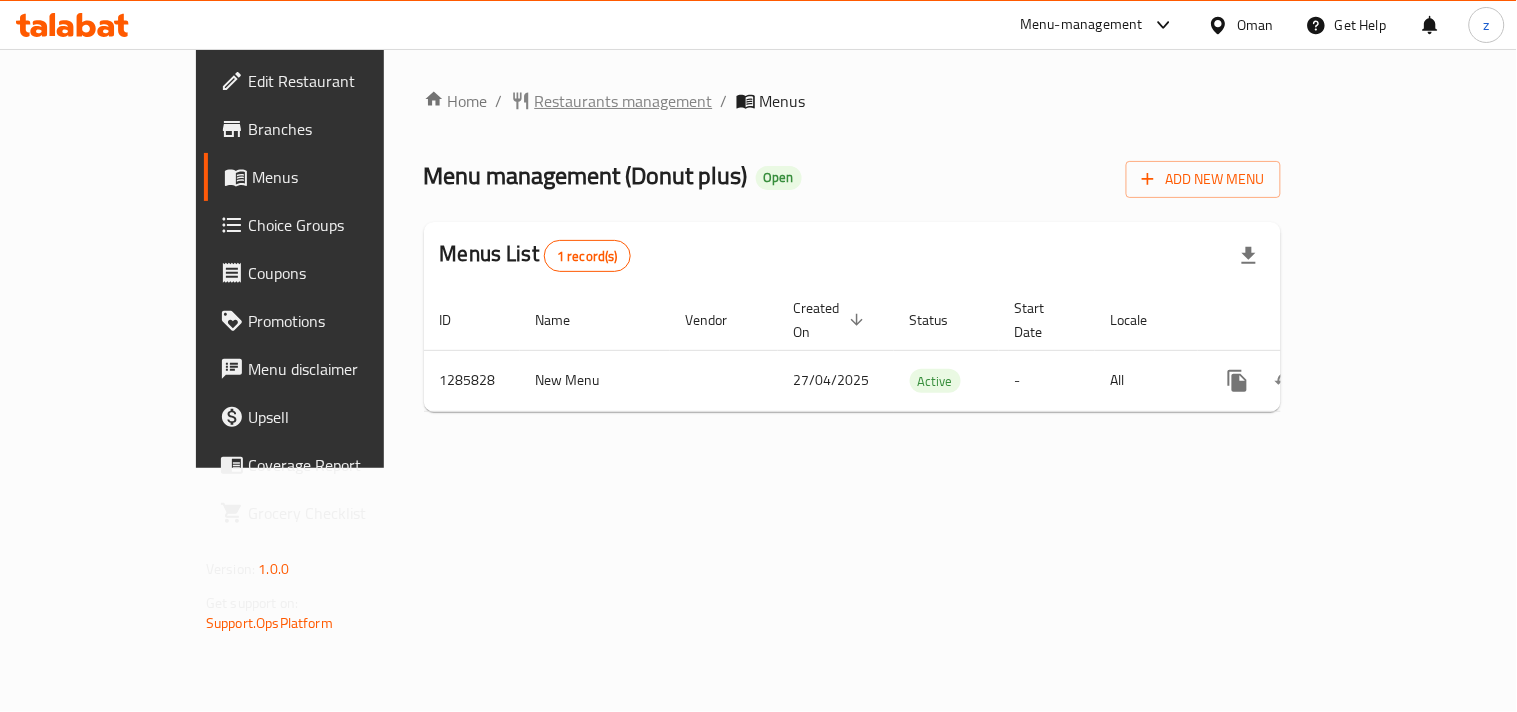 click on "Restaurants management" at bounding box center [624, 101] 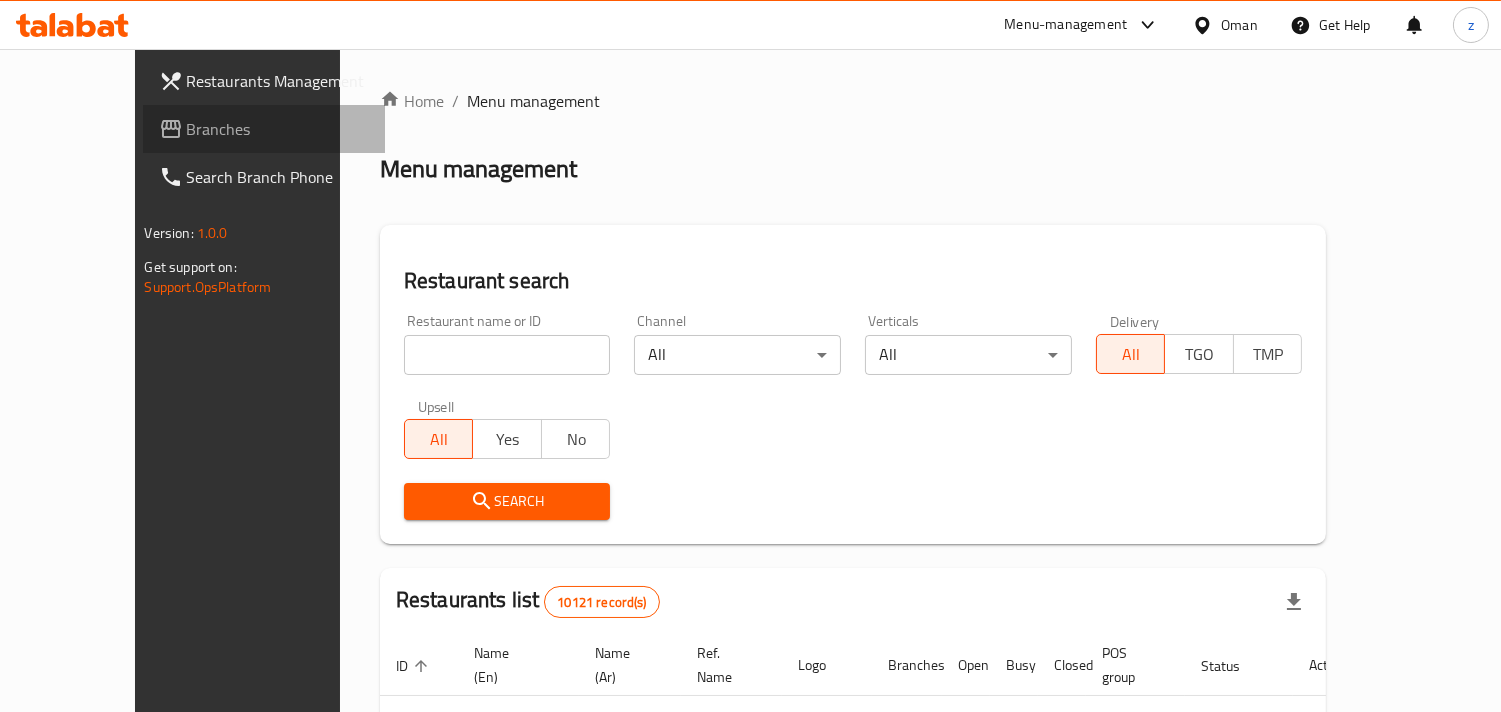 click on "Branches" at bounding box center [278, 129] 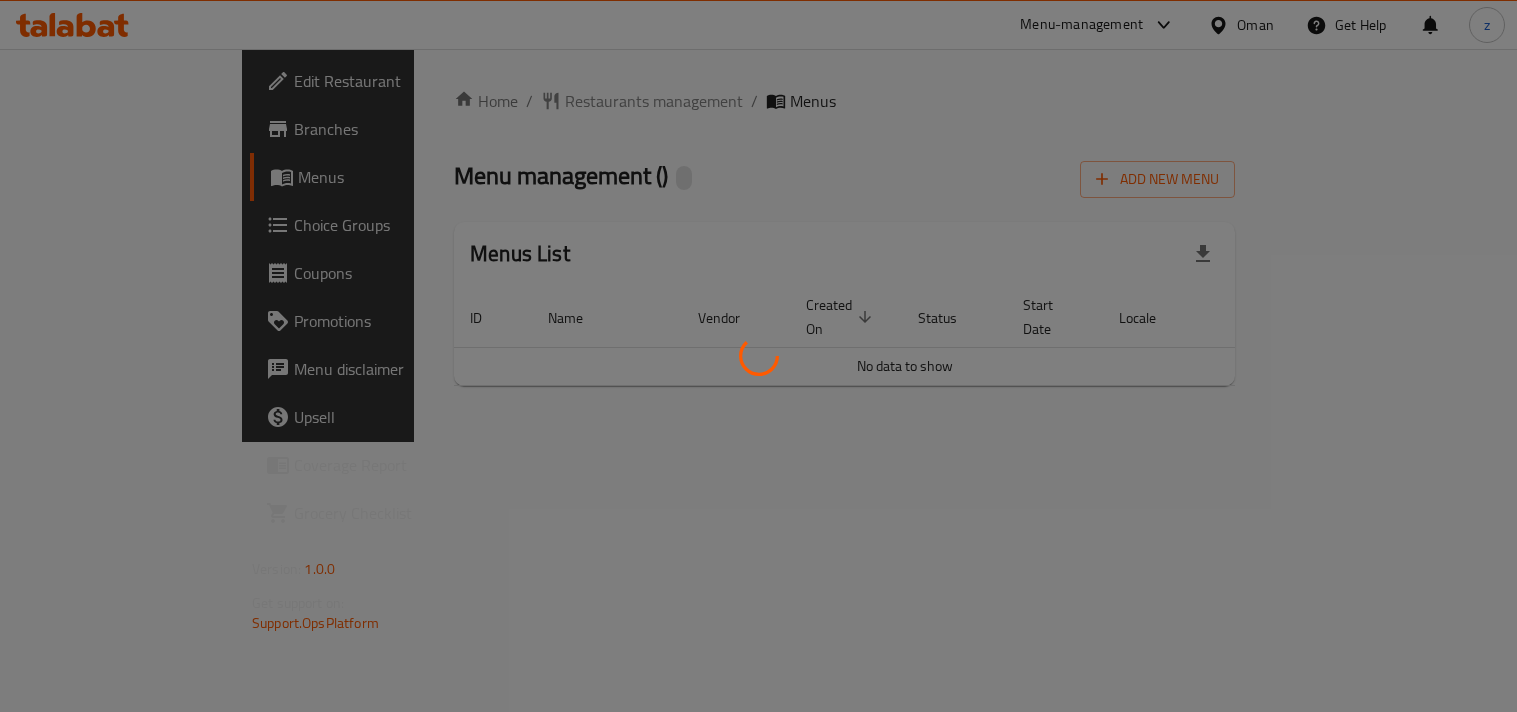scroll, scrollTop: 0, scrollLeft: 0, axis: both 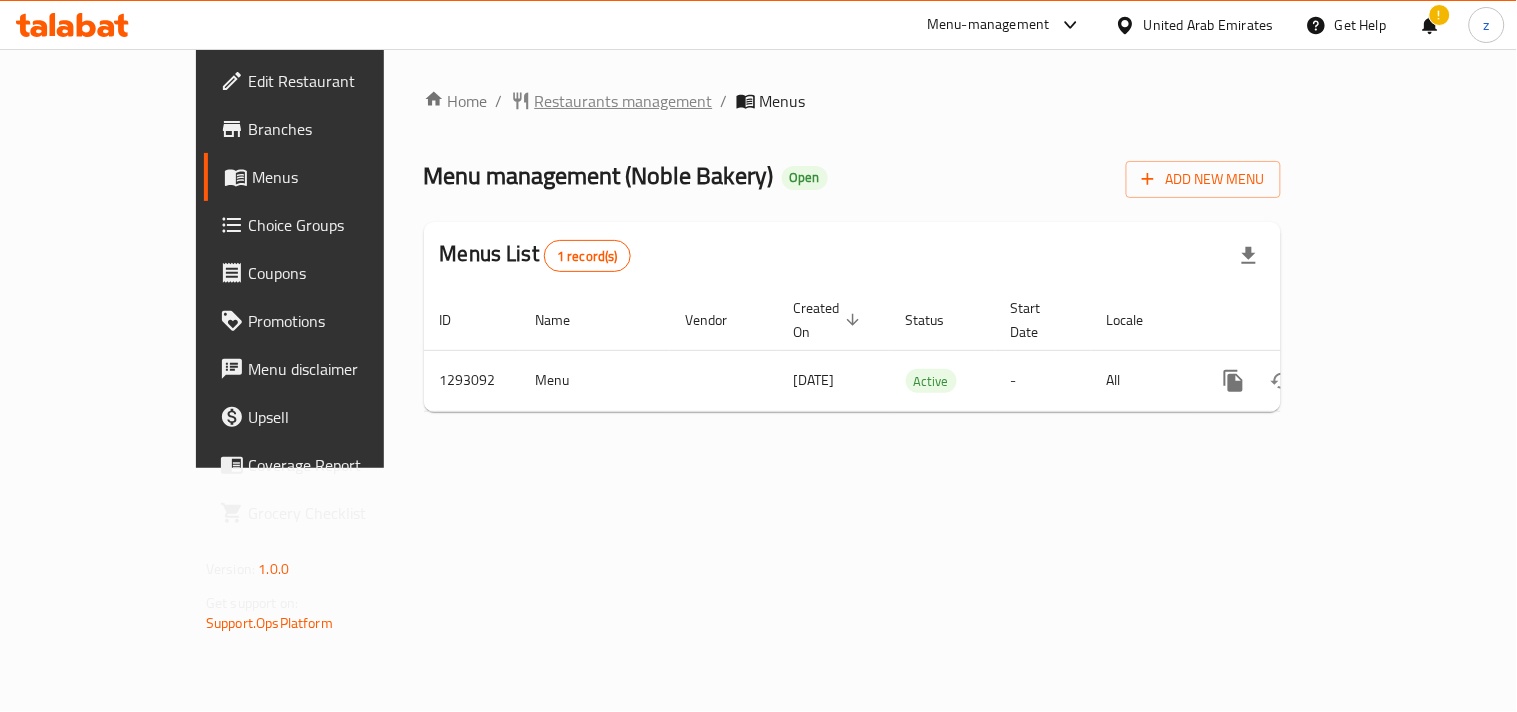 click on "Restaurants management" at bounding box center [624, 101] 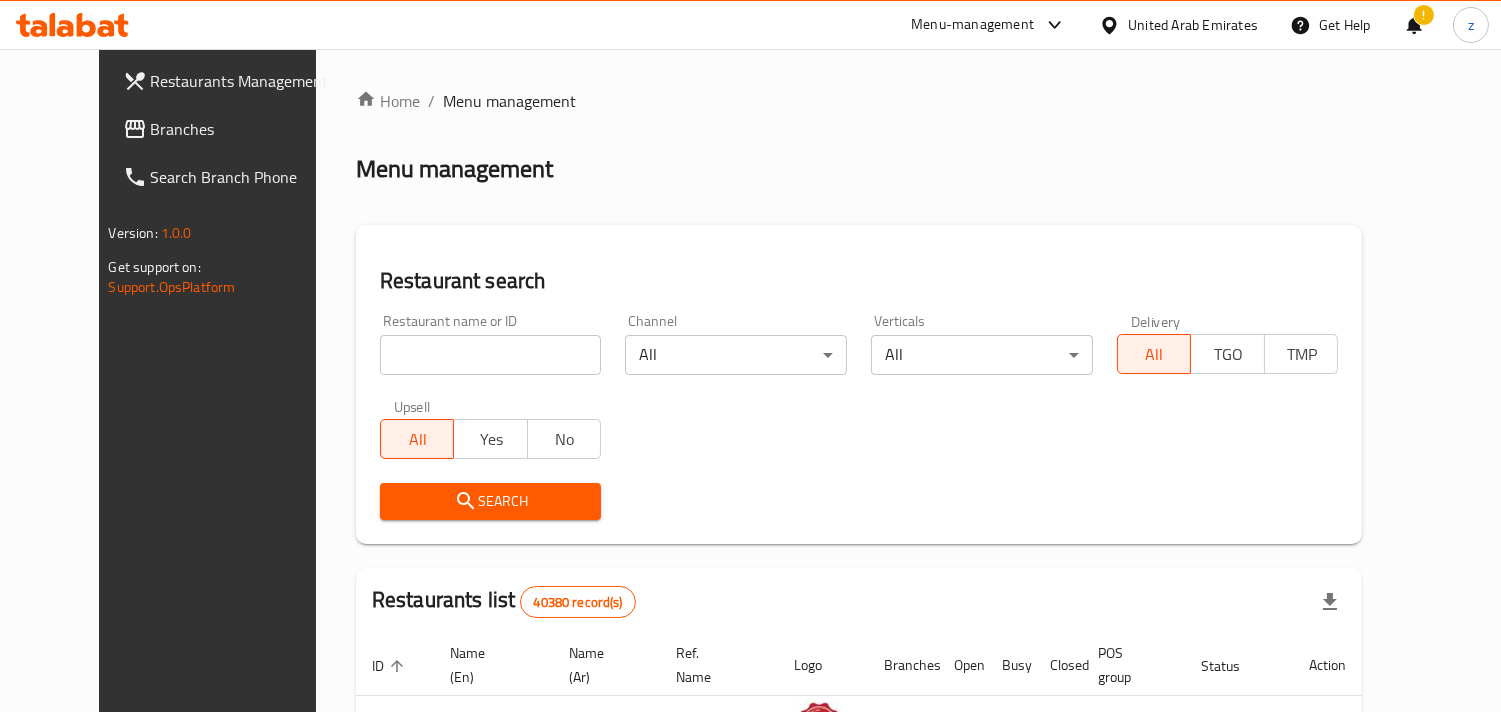 click on "Branches" at bounding box center (242, 129) 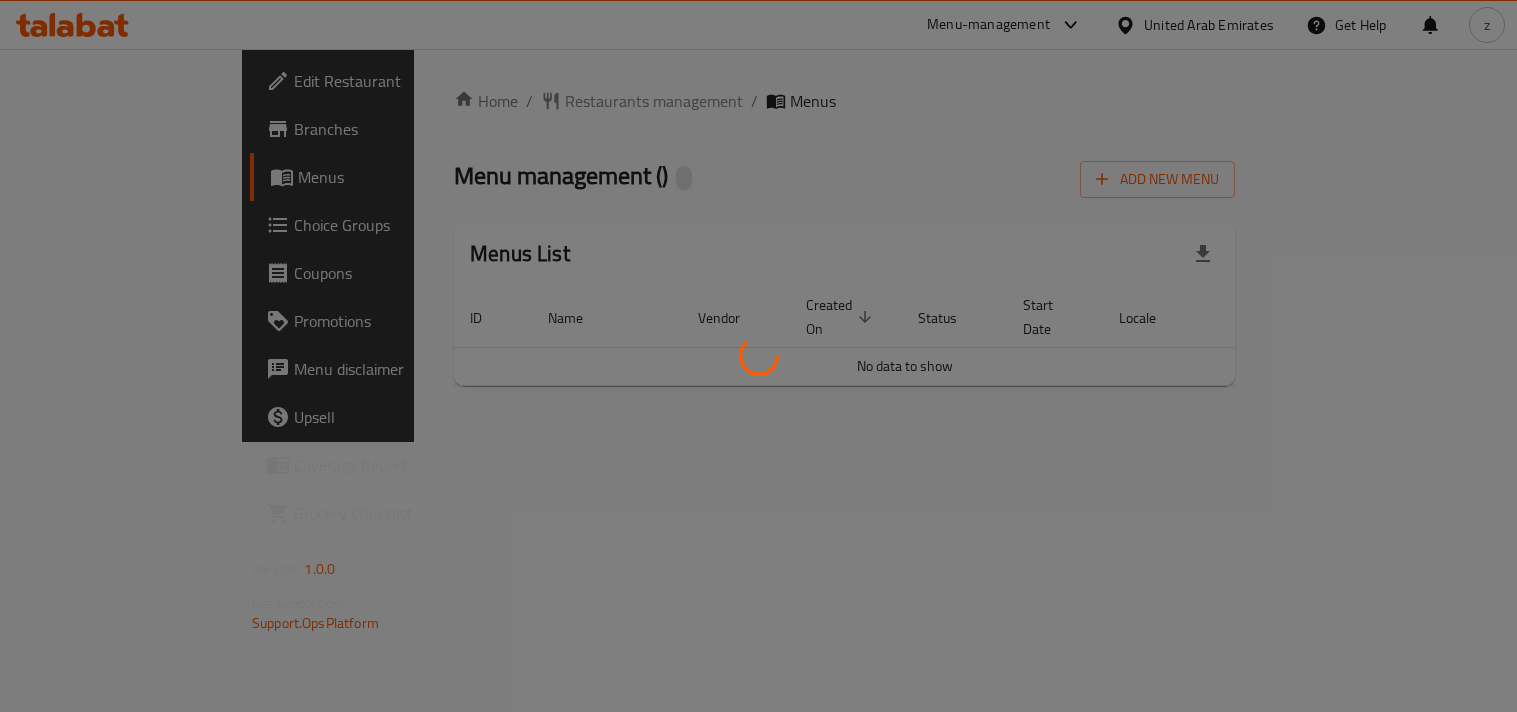 scroll, scrollTop: 0, scrollLeft: 0, axis: both 